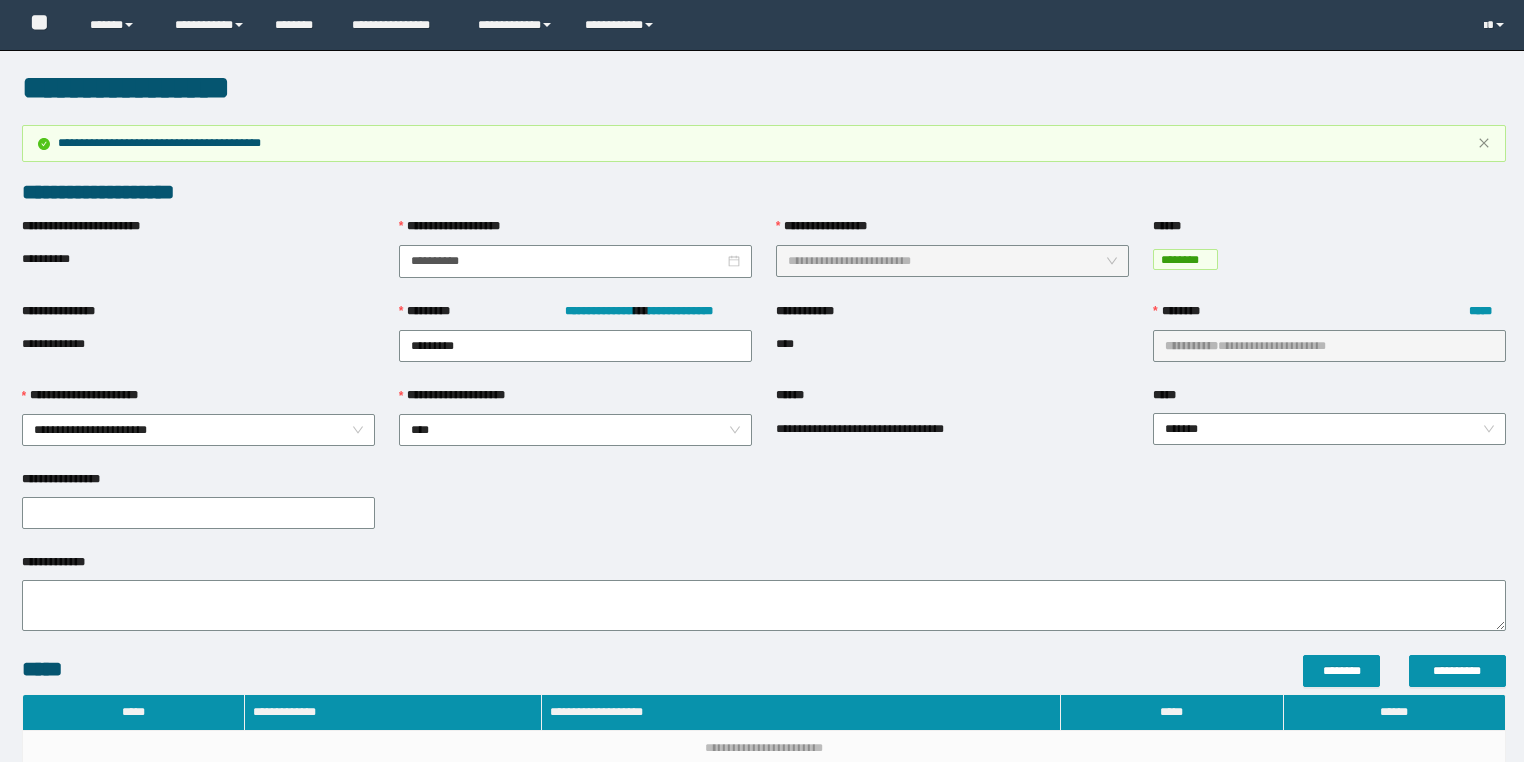 scroll, scrollTop: 0, scrollLeft: 0, axis: both 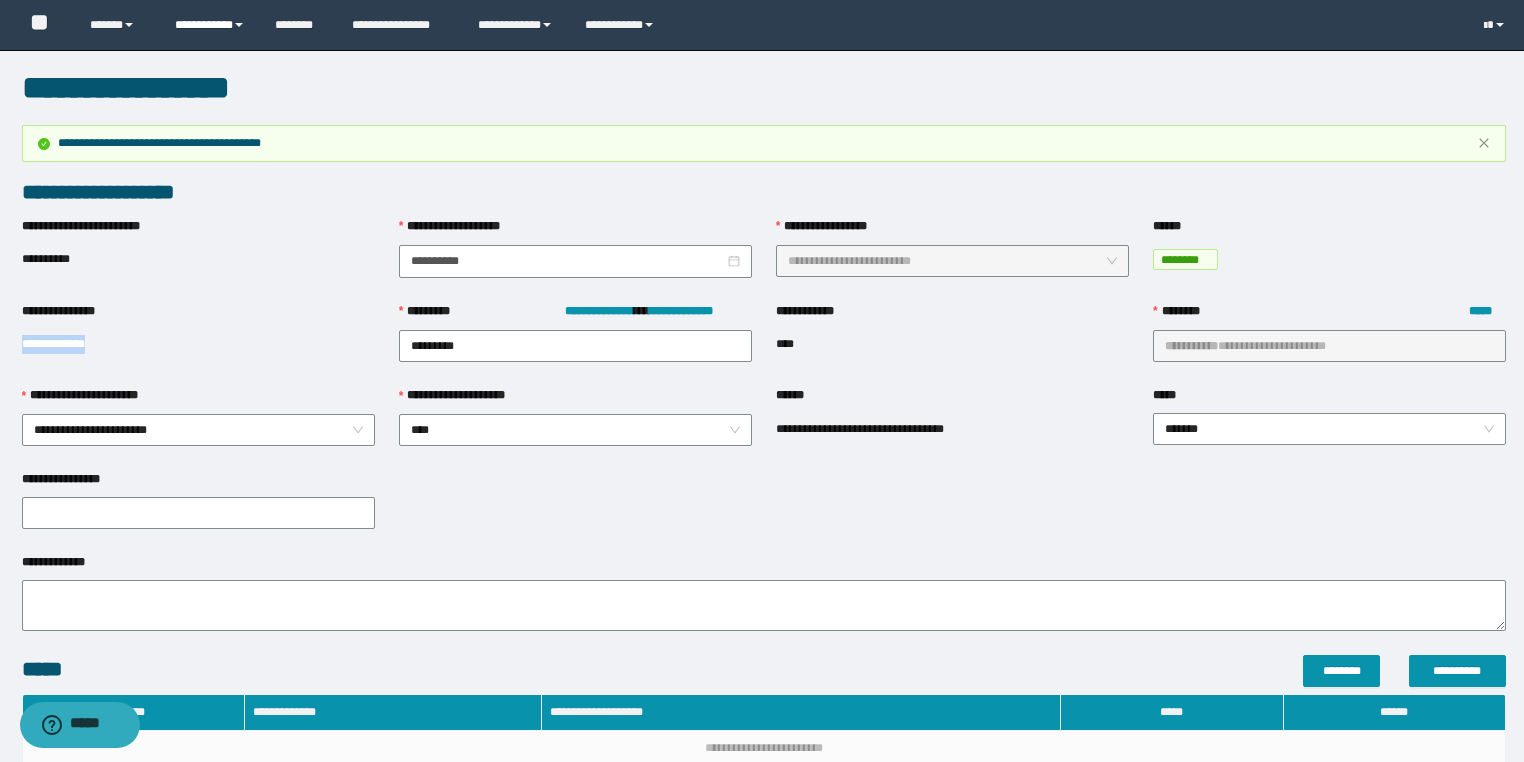 click on "**********" at bounding box center [210, 25] 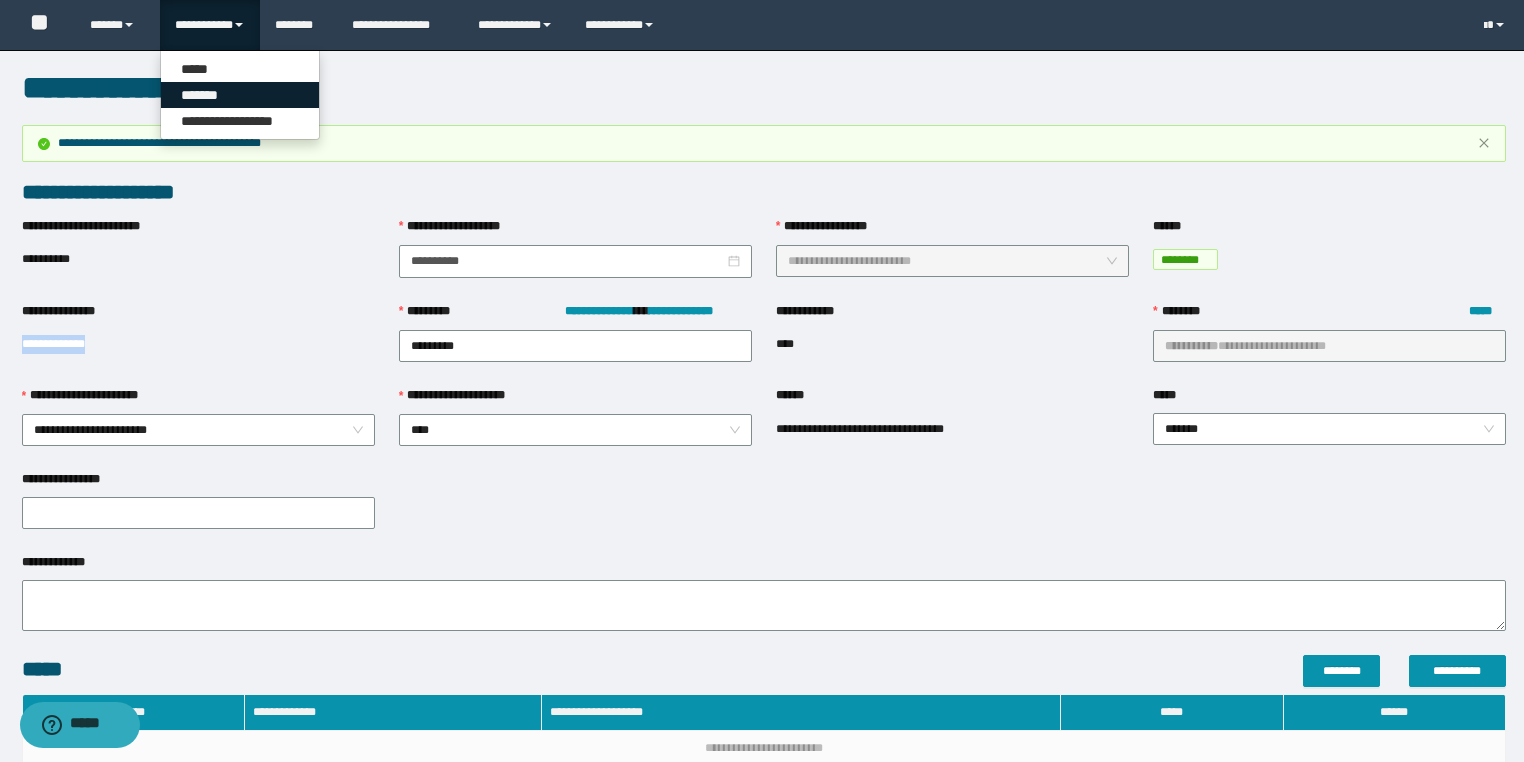 click on "*******" at bounding box center [240, 95] 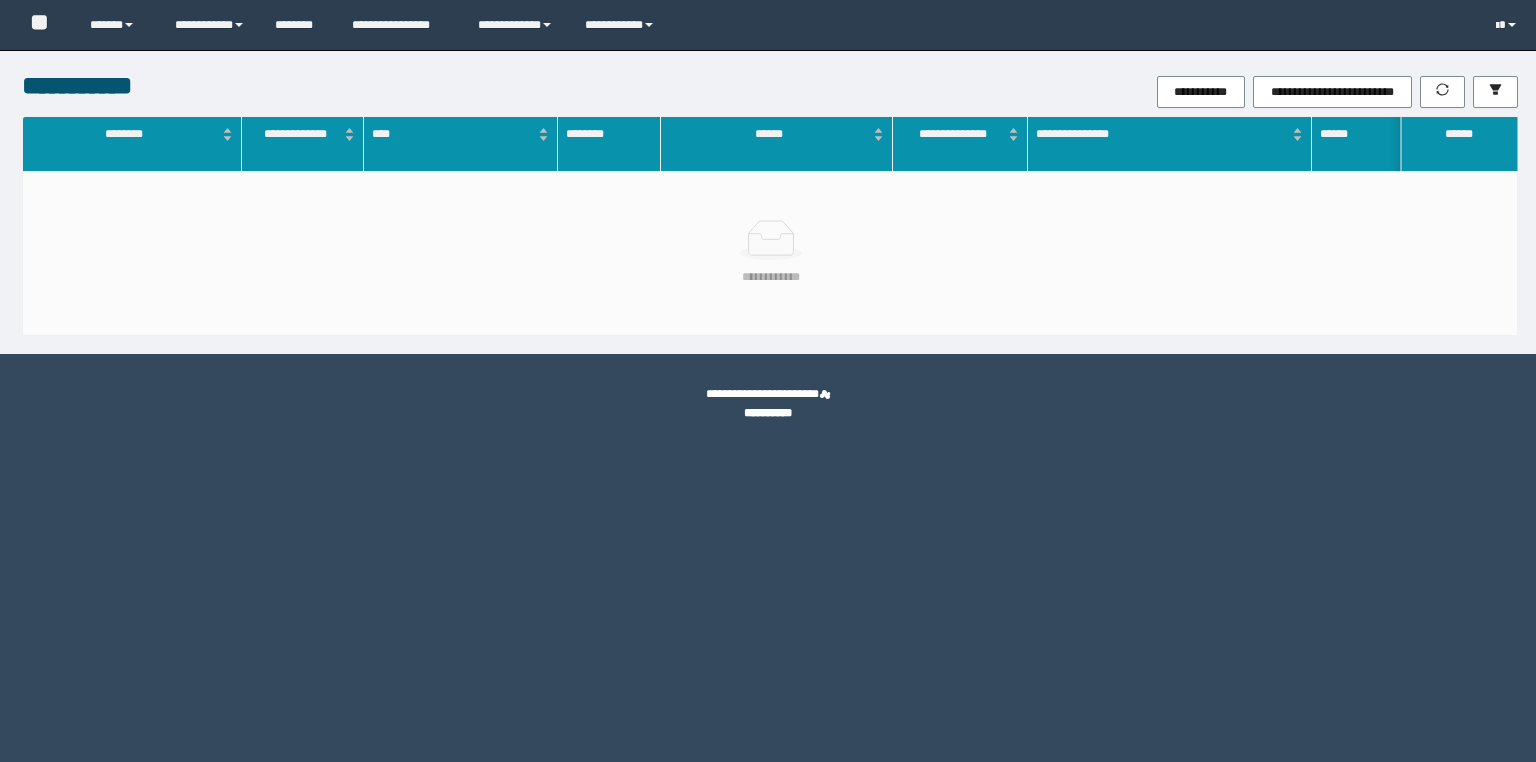 scroll, scrollTop: 0, scrollLeft: 0, axis: both 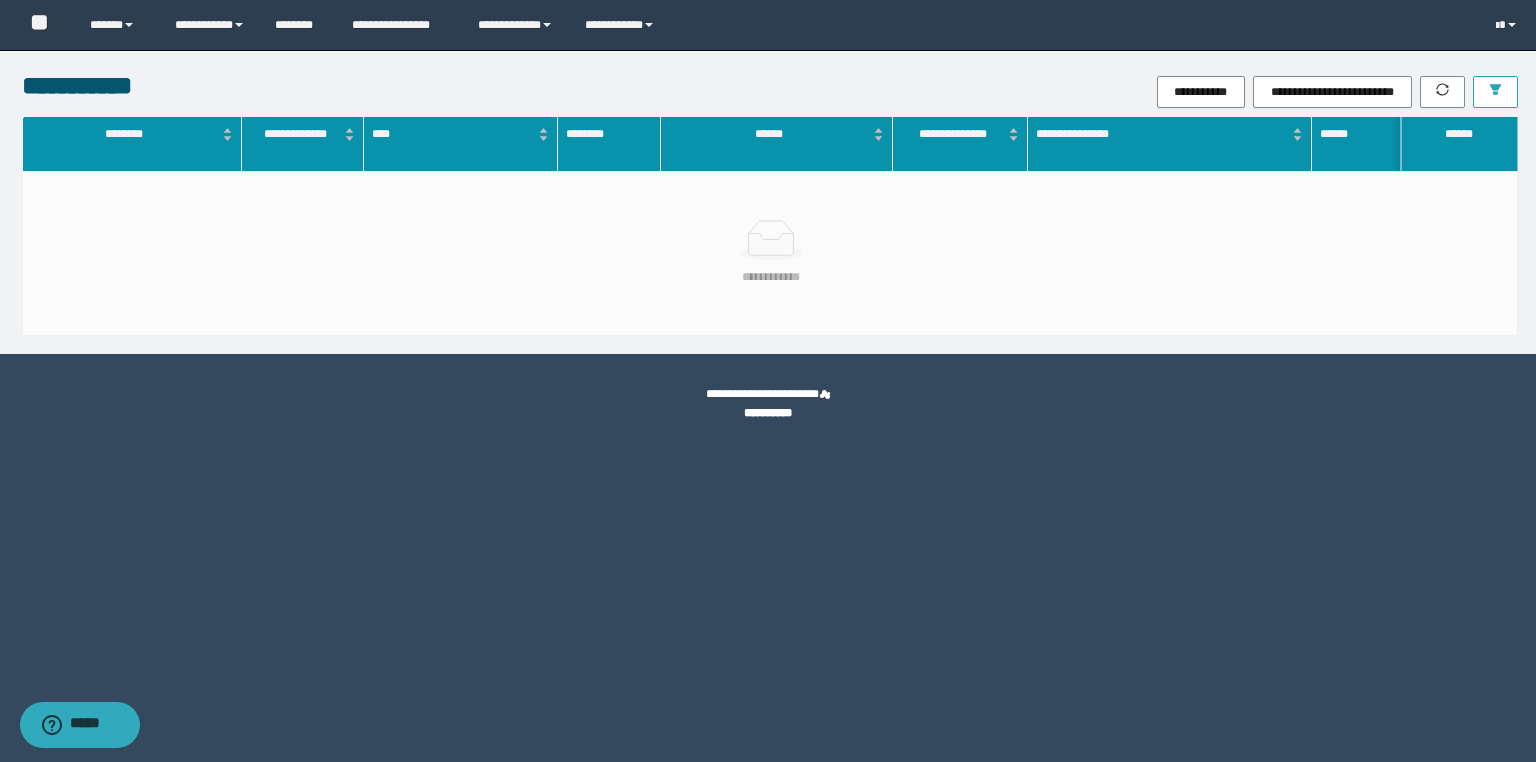 click at bounding box center [1495, 92] 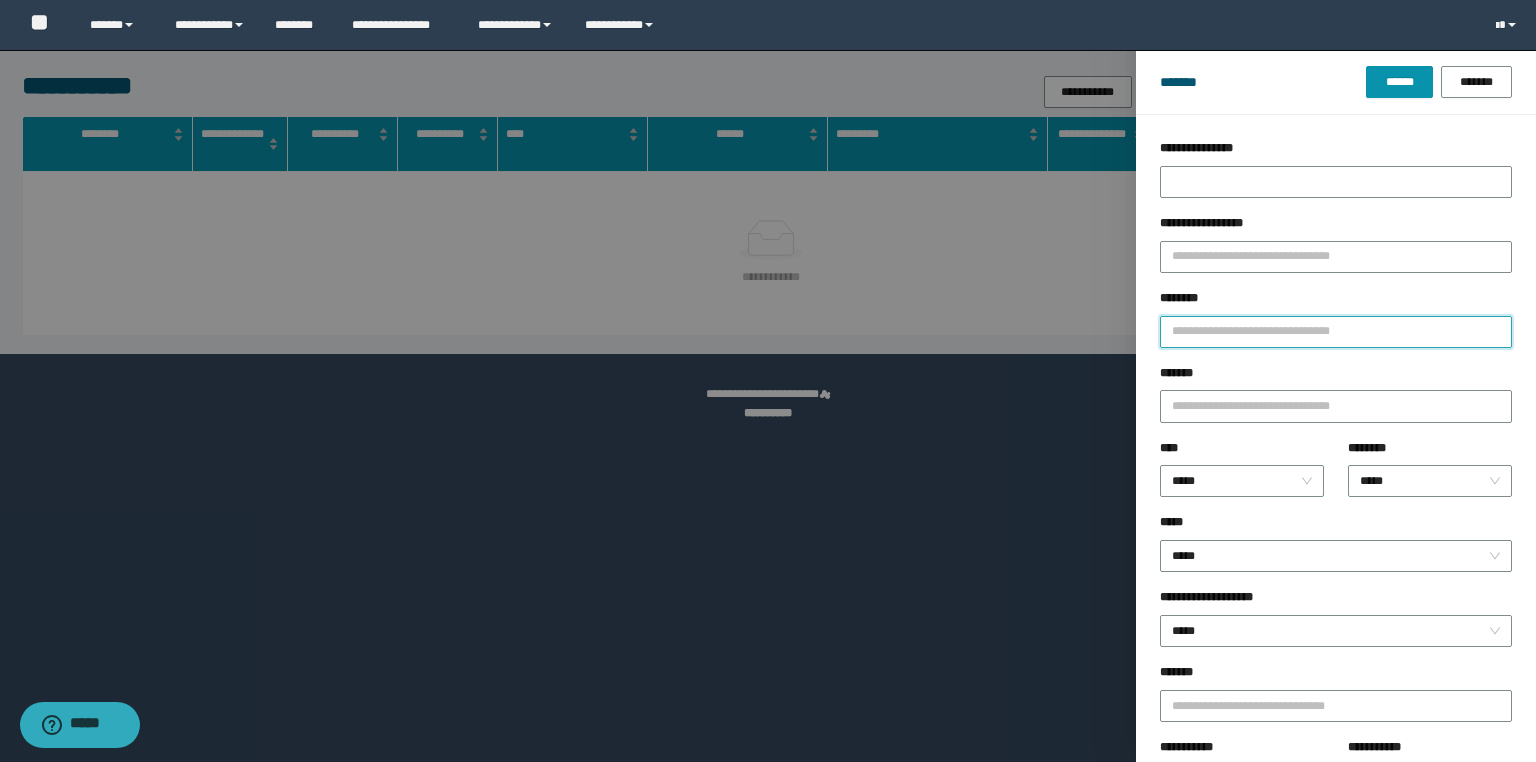 click on "********" at bounding box center (1336, 332) 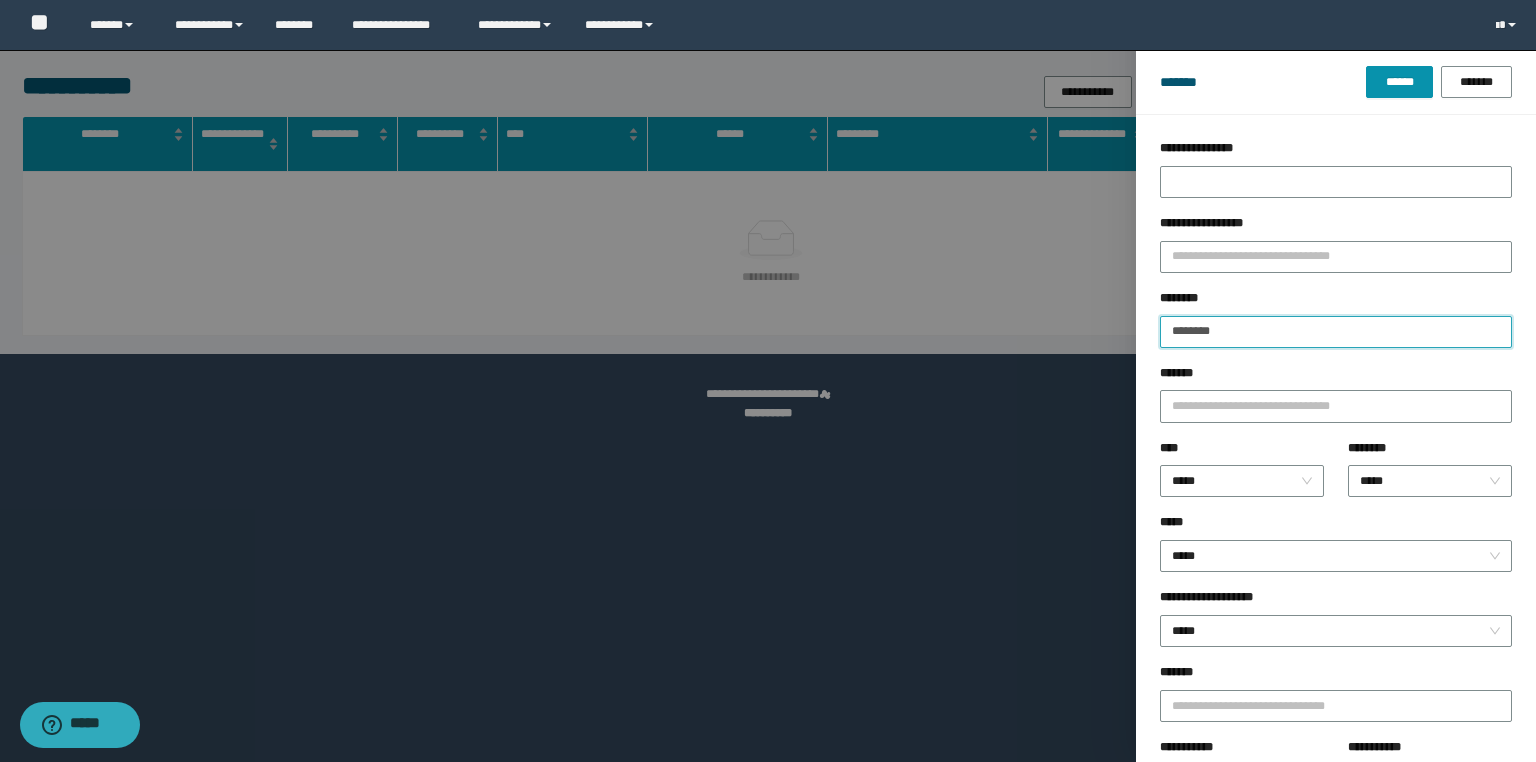 click on "******" at bounding box center [1399, 82] 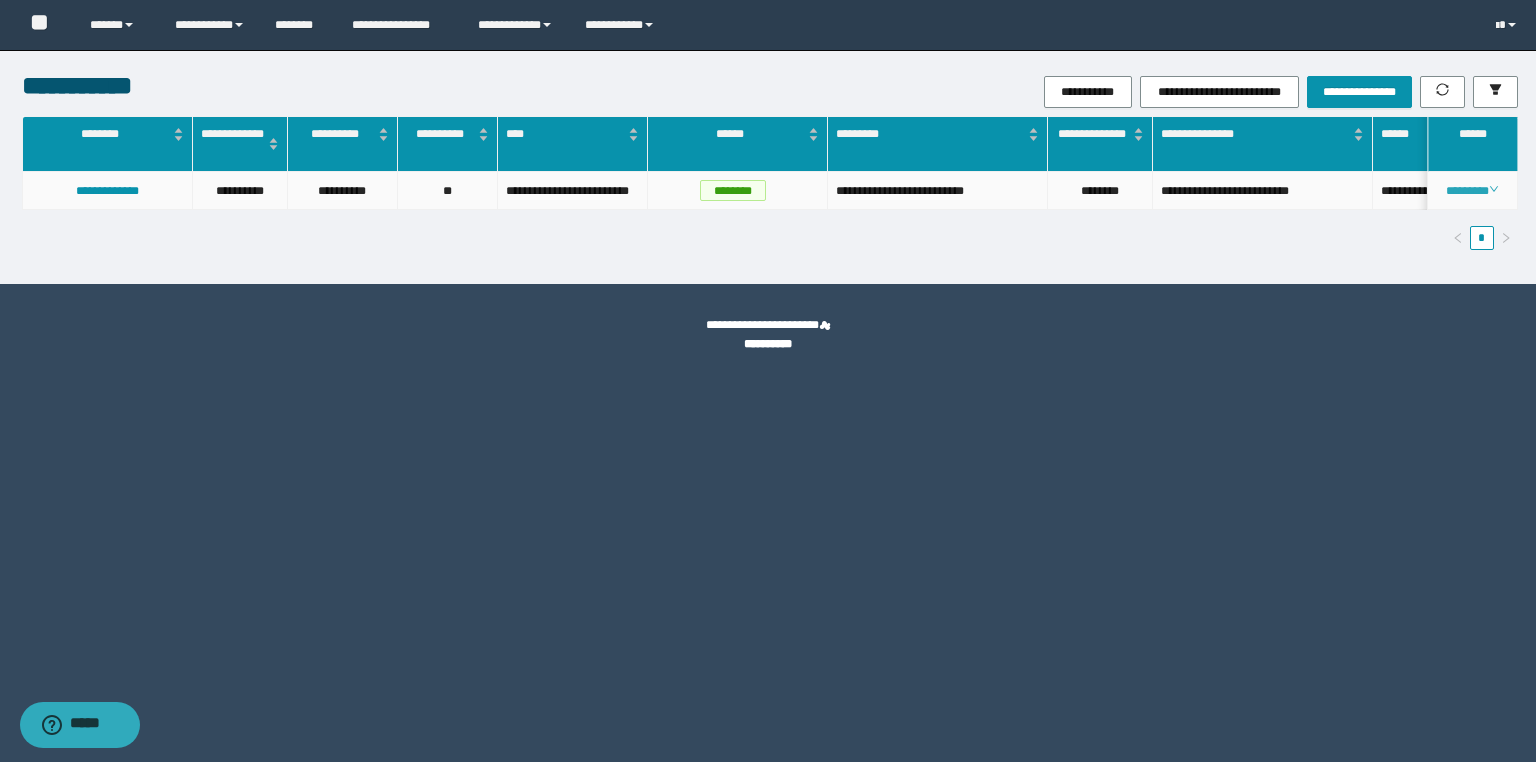 click on "********" at bounding box center (1472, 191) 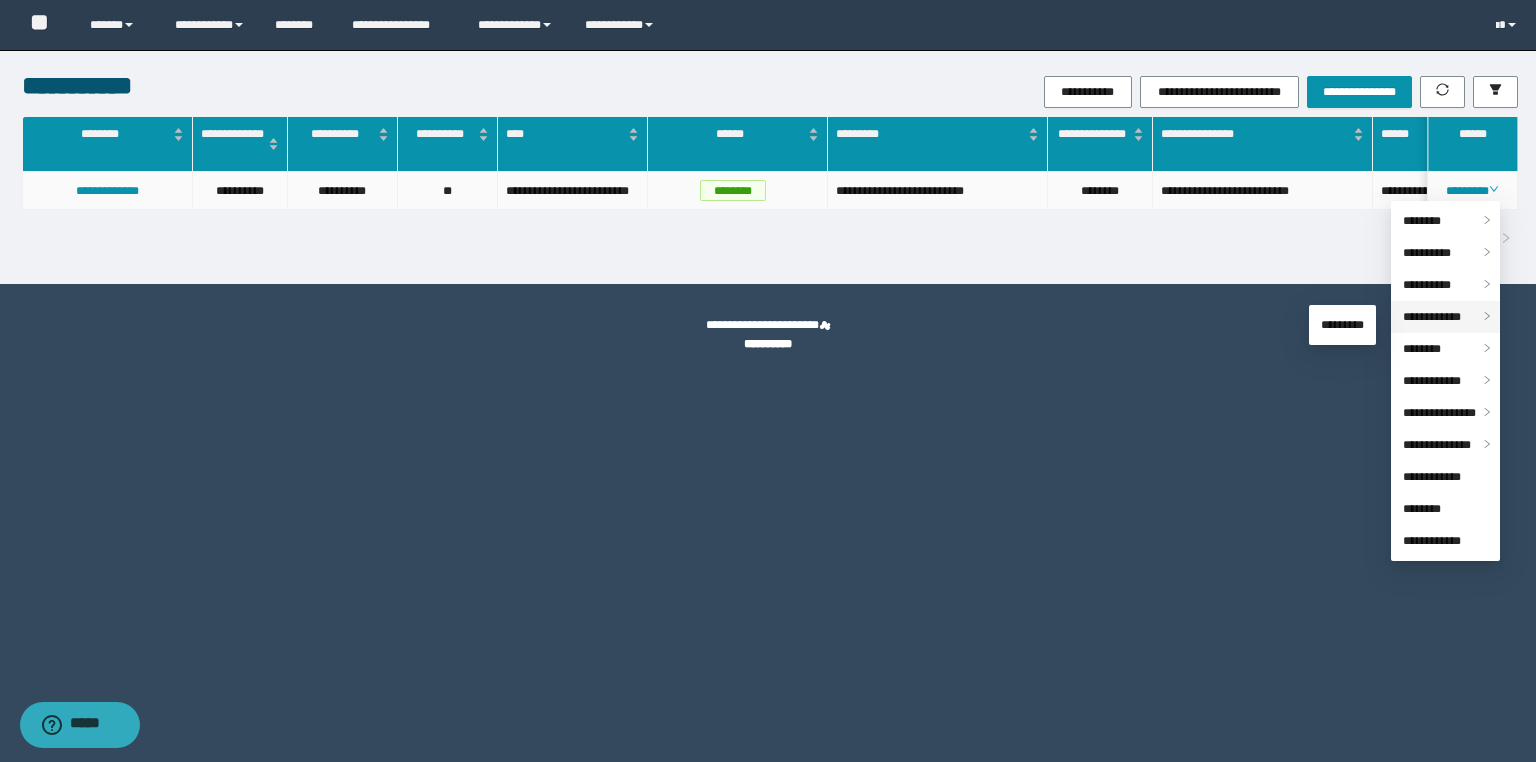 click on "**********" at bounding box center (1432, 317) 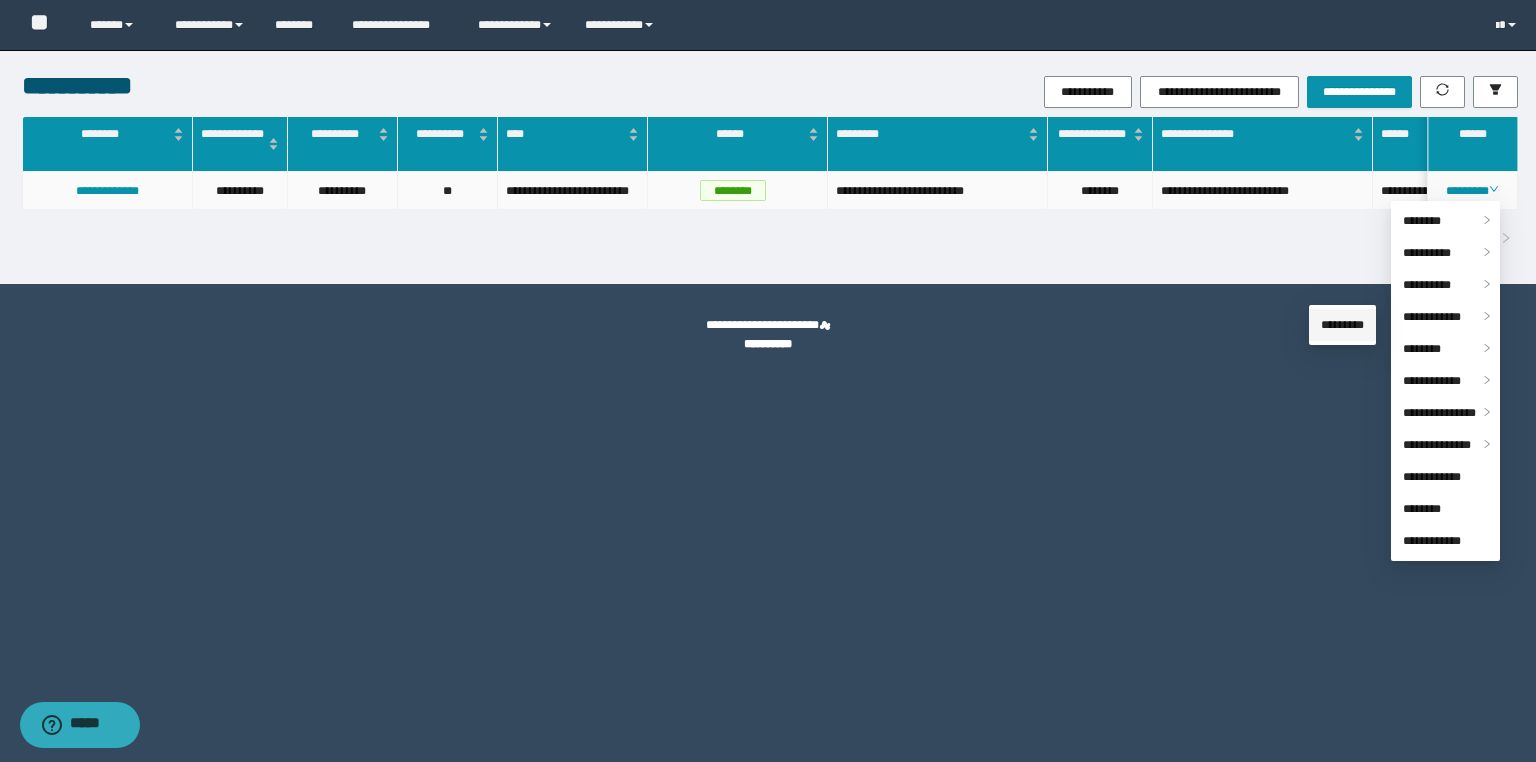 click on "*********" at bounding box center (1342, 325) 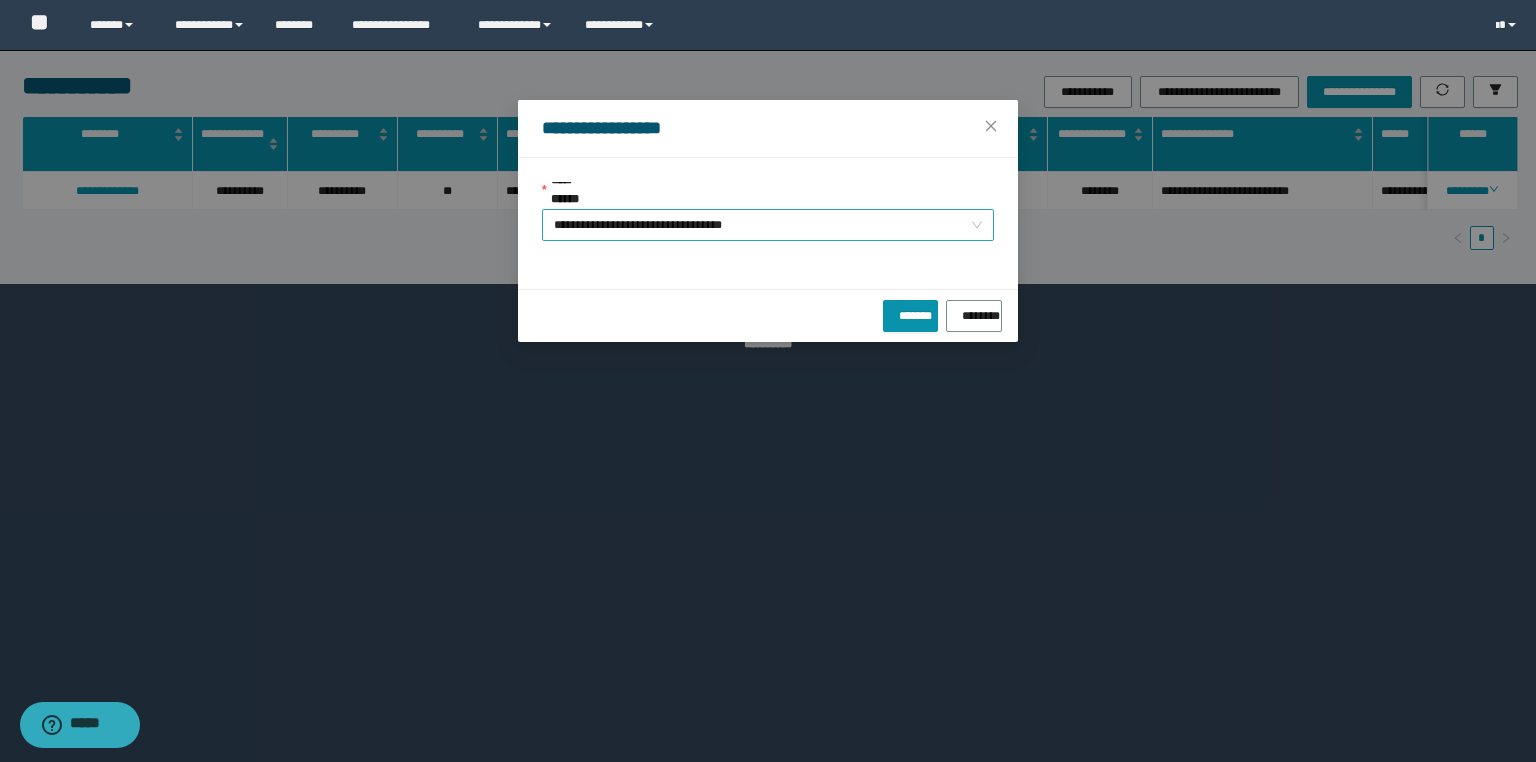 click on "**********" at bounding box center [768, 225] 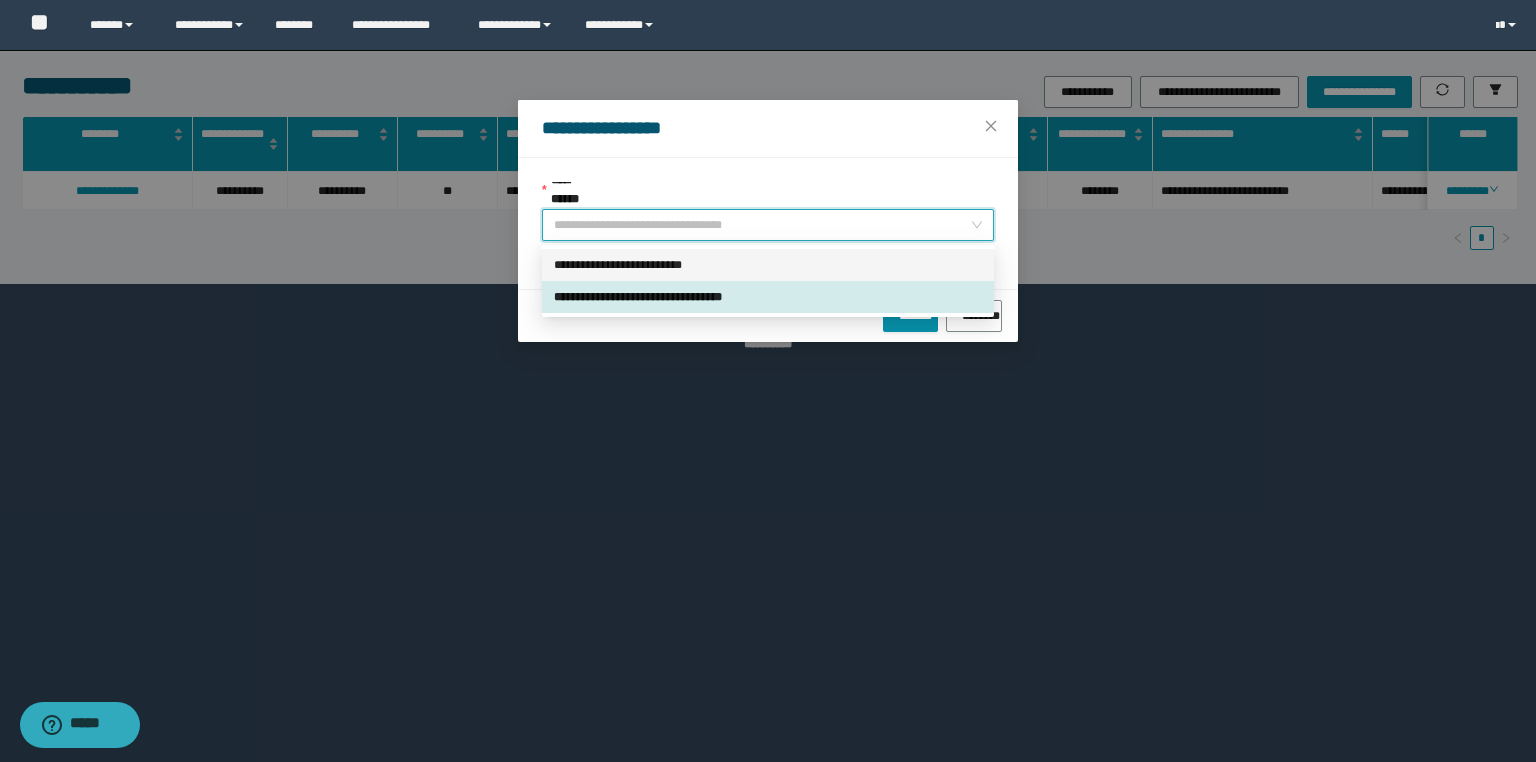 drag, startPoint x: 688, startPoint y: 264, endPoint x: 764, endPoint y: 293, distance: 81.34495 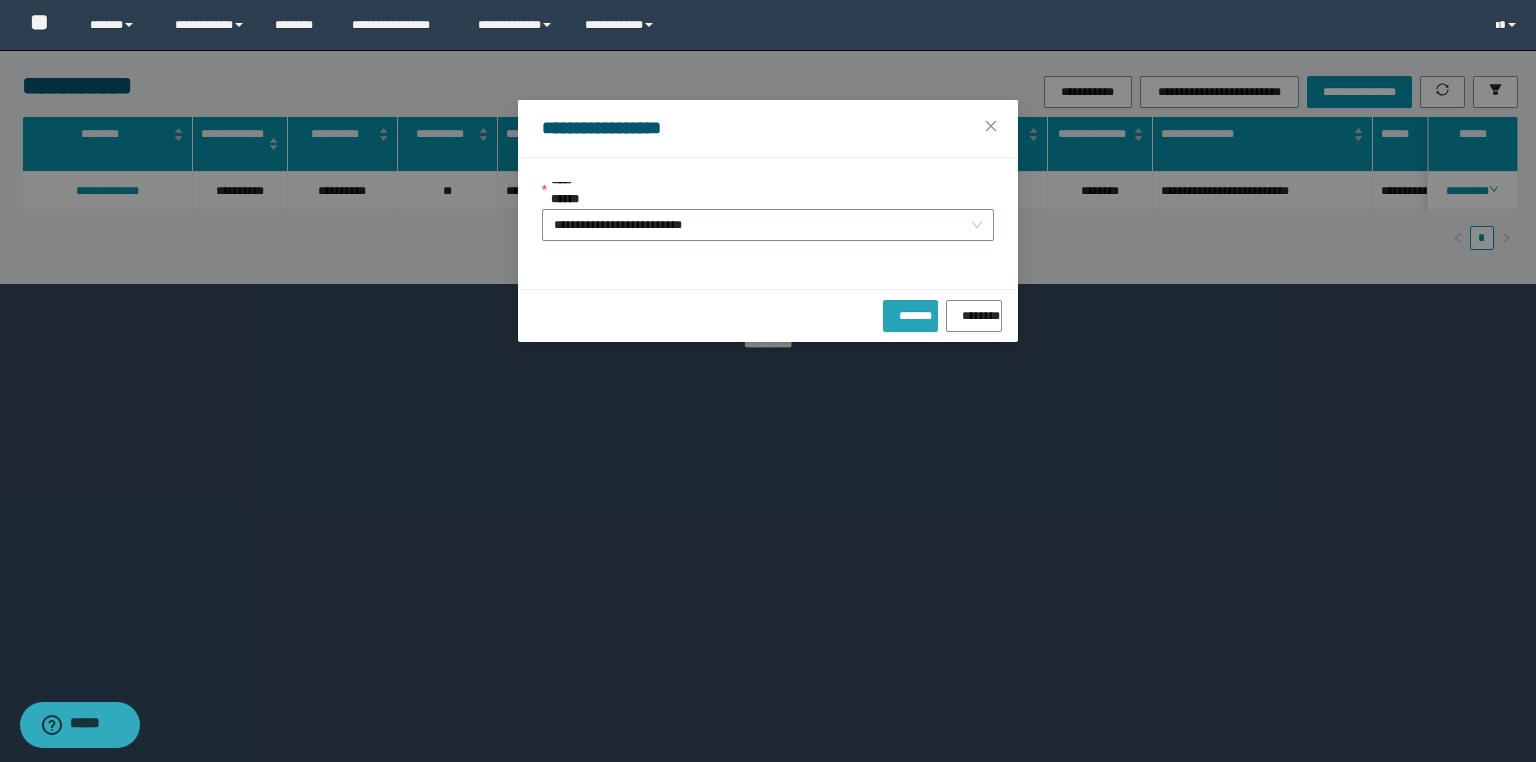 click on "*******" at bounding box center (910, 312) 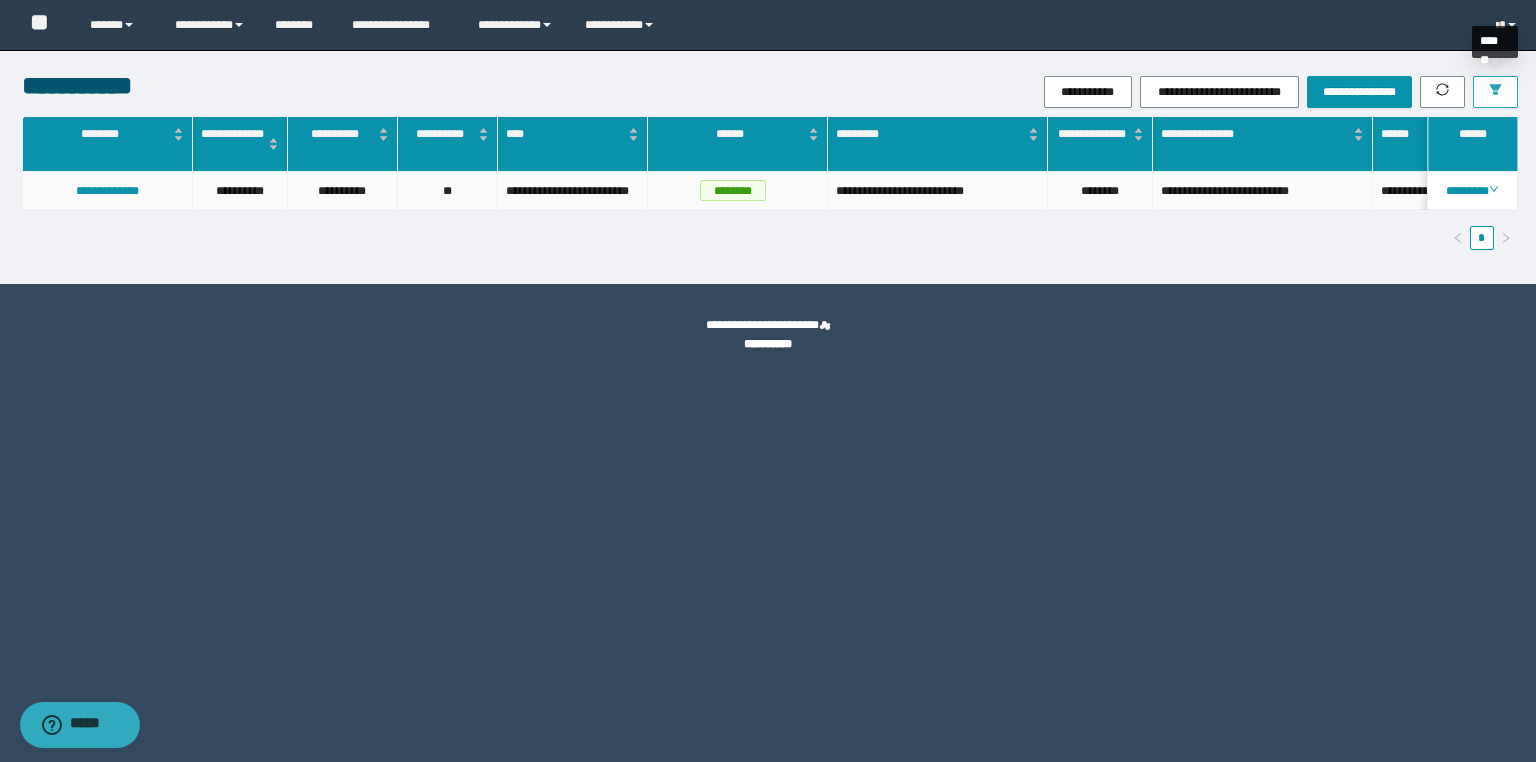 click 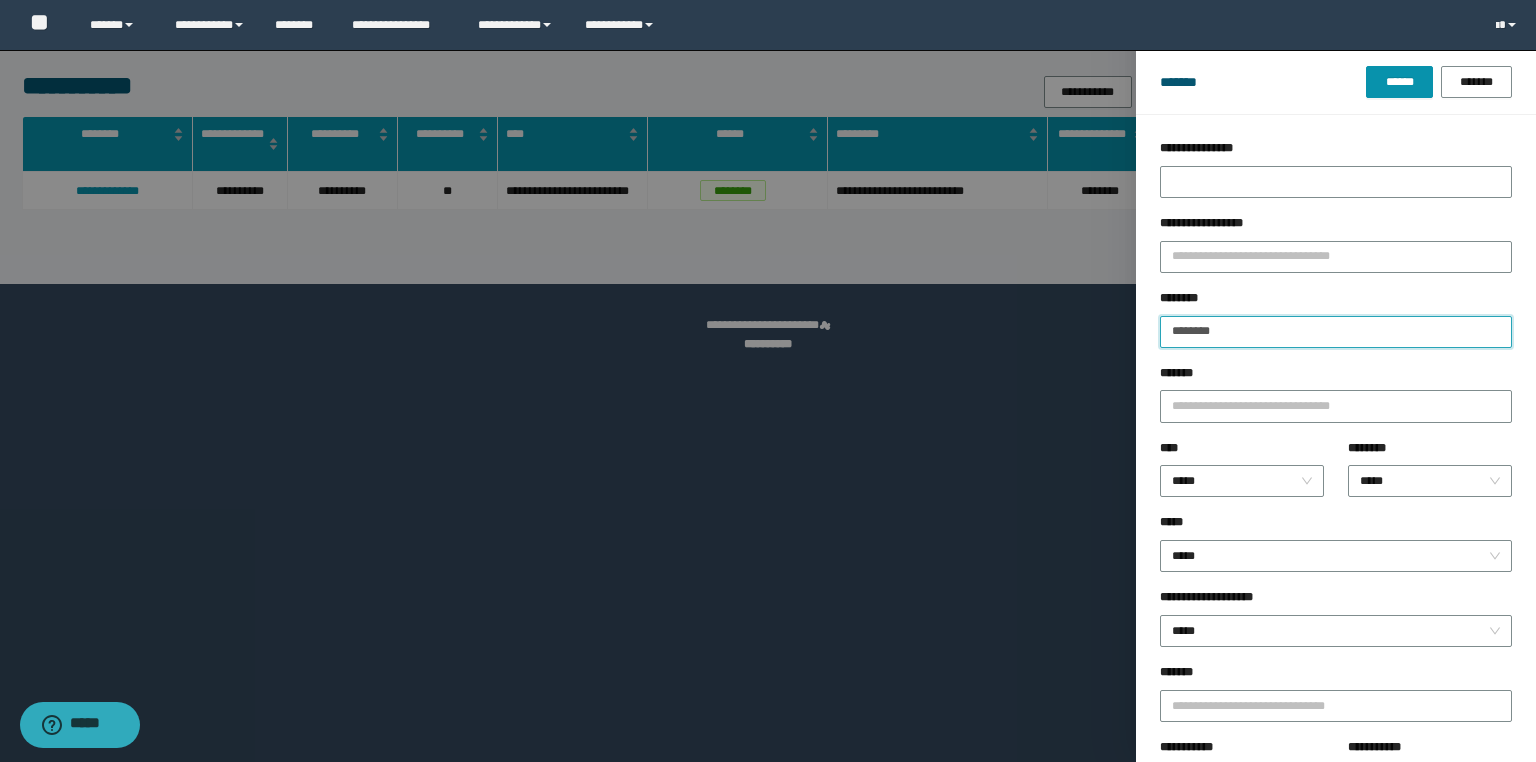drag, startPoint x: 1252, startPoint y: 338, endPoint x: 998, endPoint y: 356, distance: 254.637 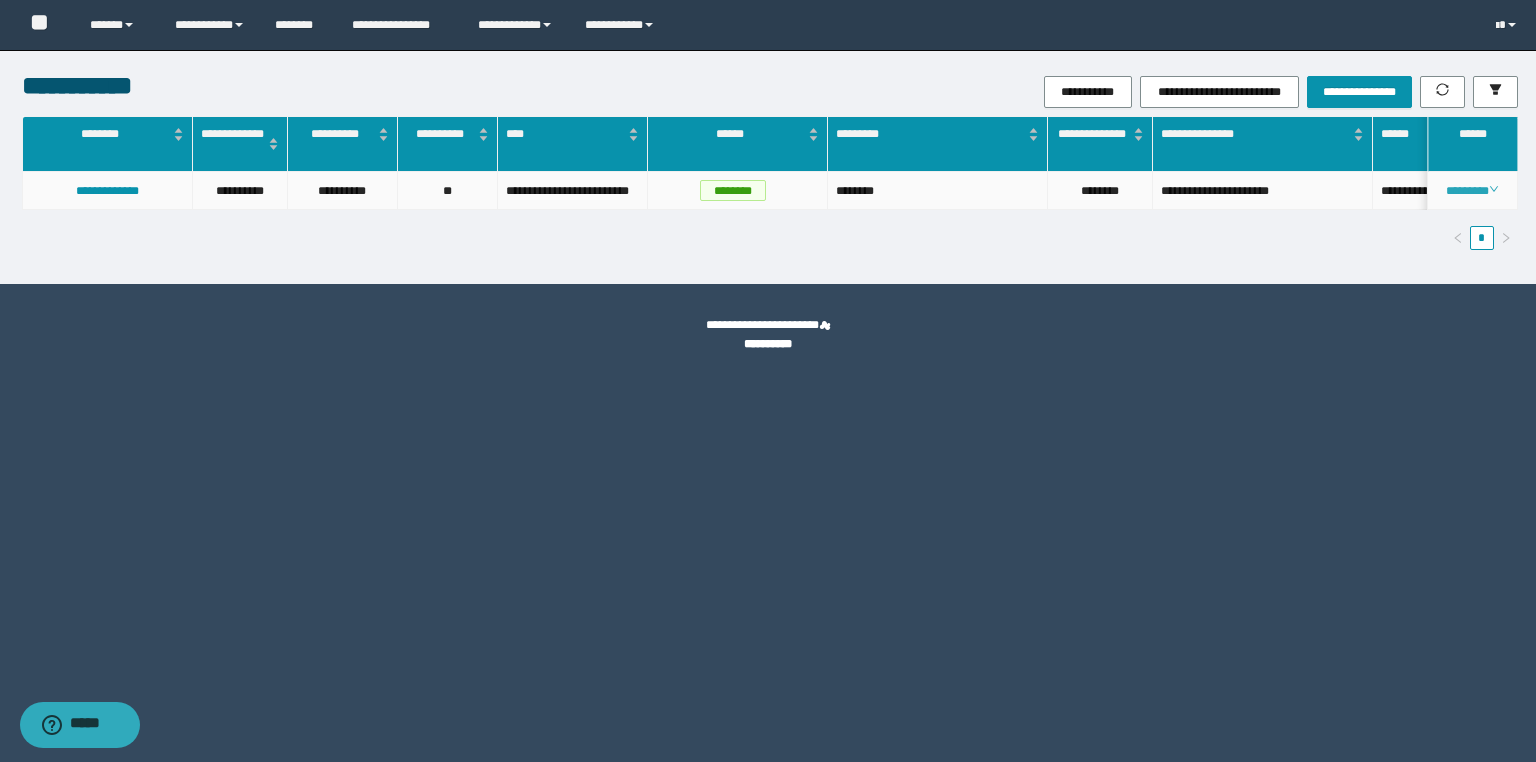 click on "********" at bounding box center [1472, 191] 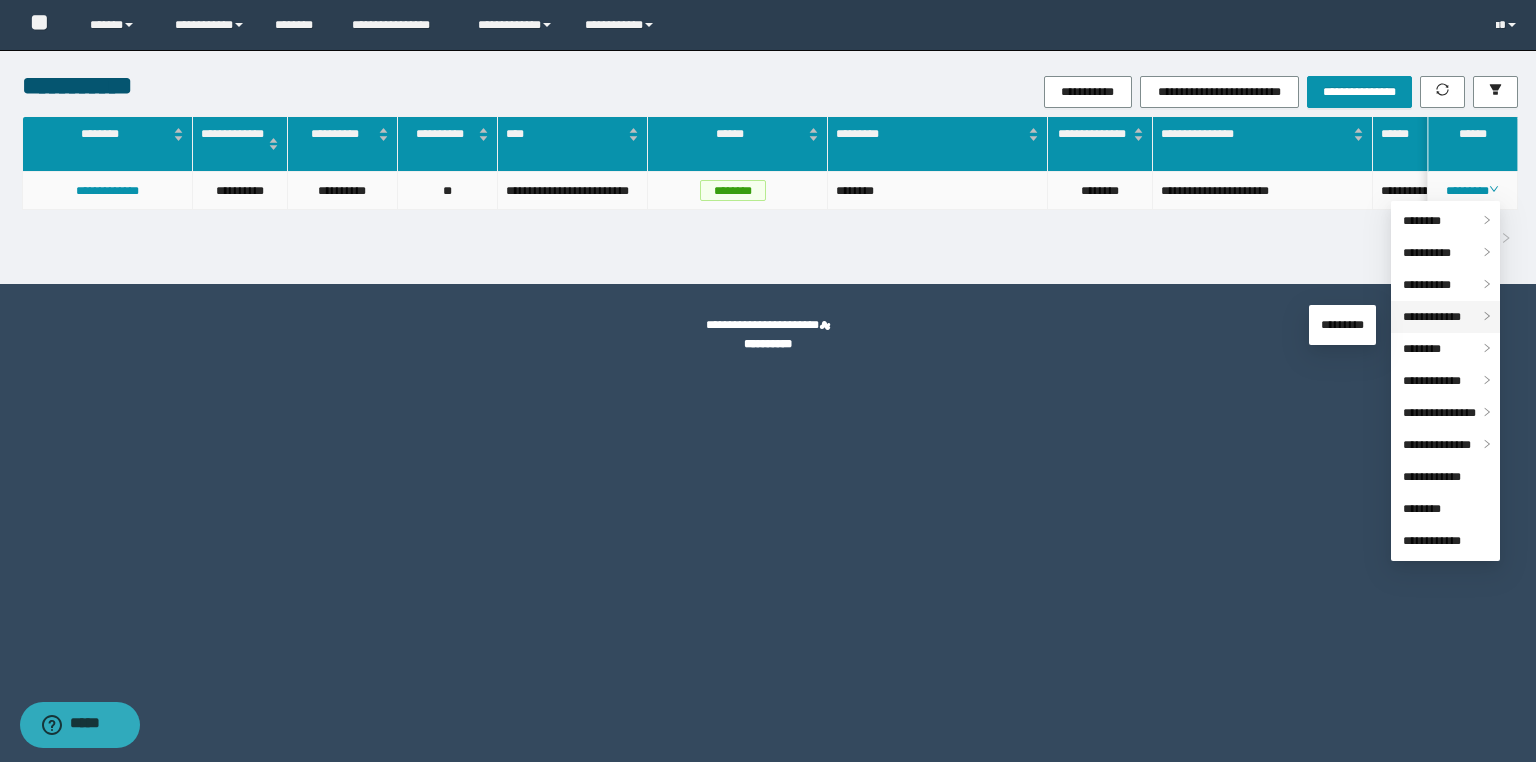 click on "**********" at bounding box center (1432, 317) 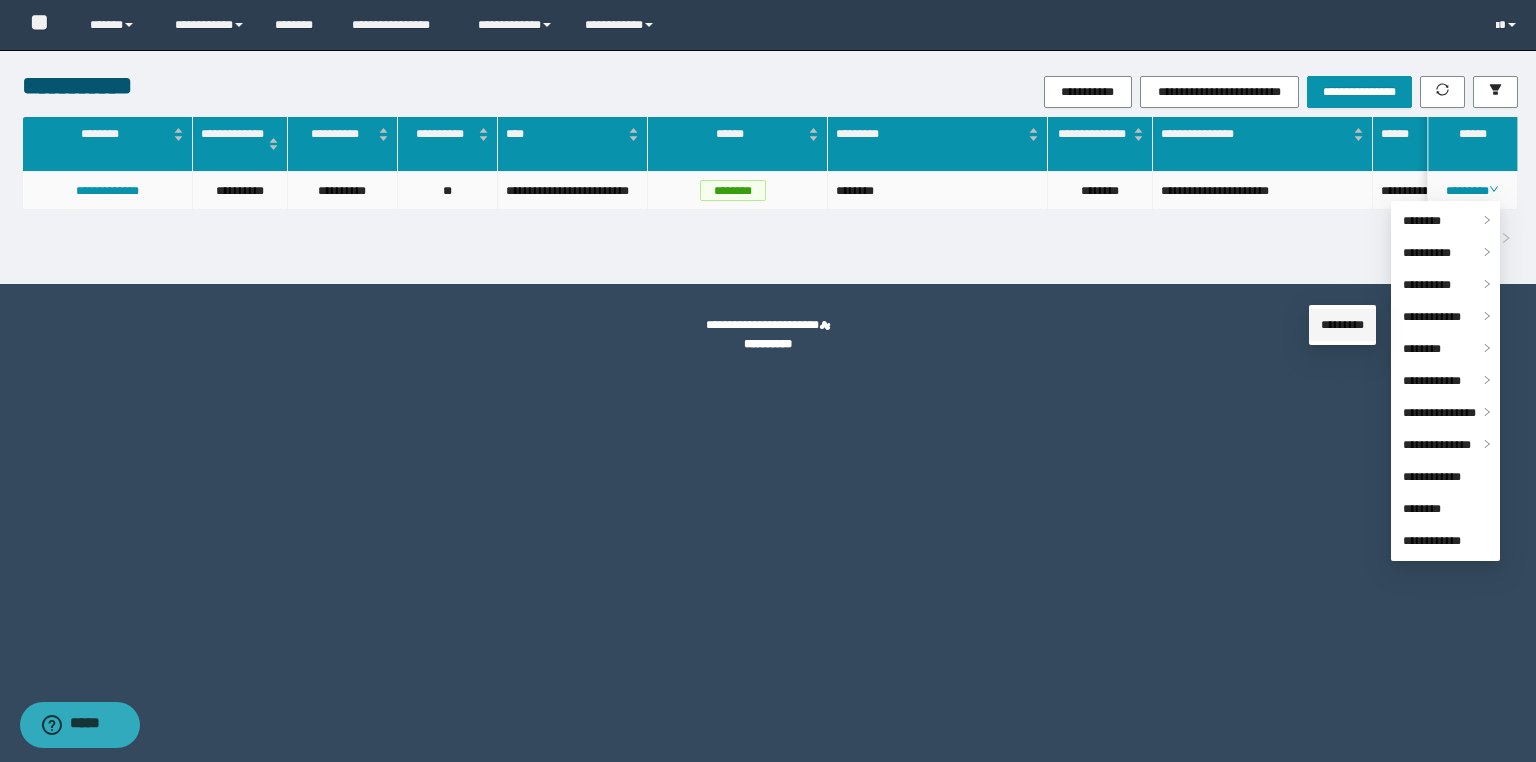 click on "*********" at bounding box center [1342, 325] 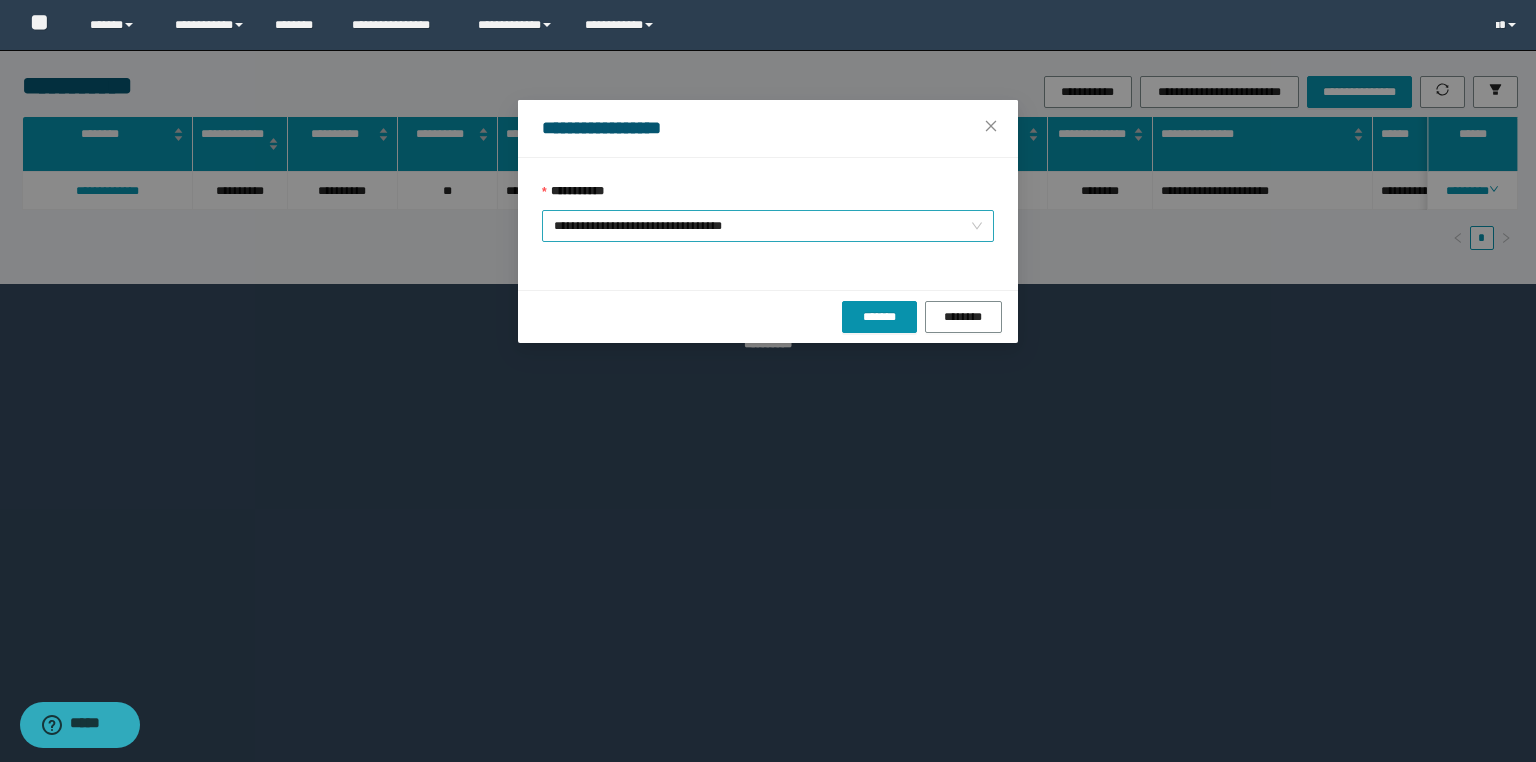 click on "**********" at bounding box center [768, 226] 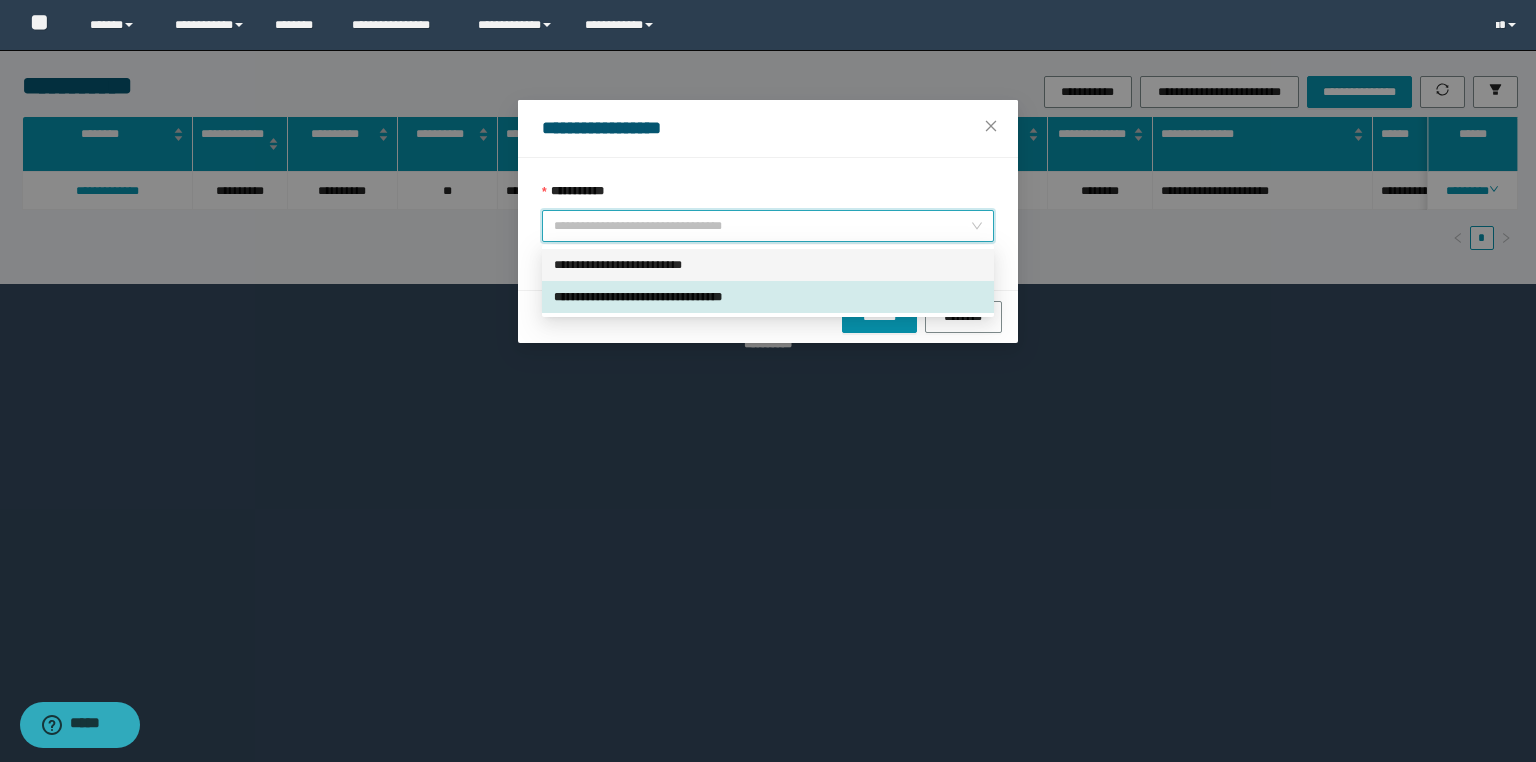 click on "**********" at bounding box center [768, 265] 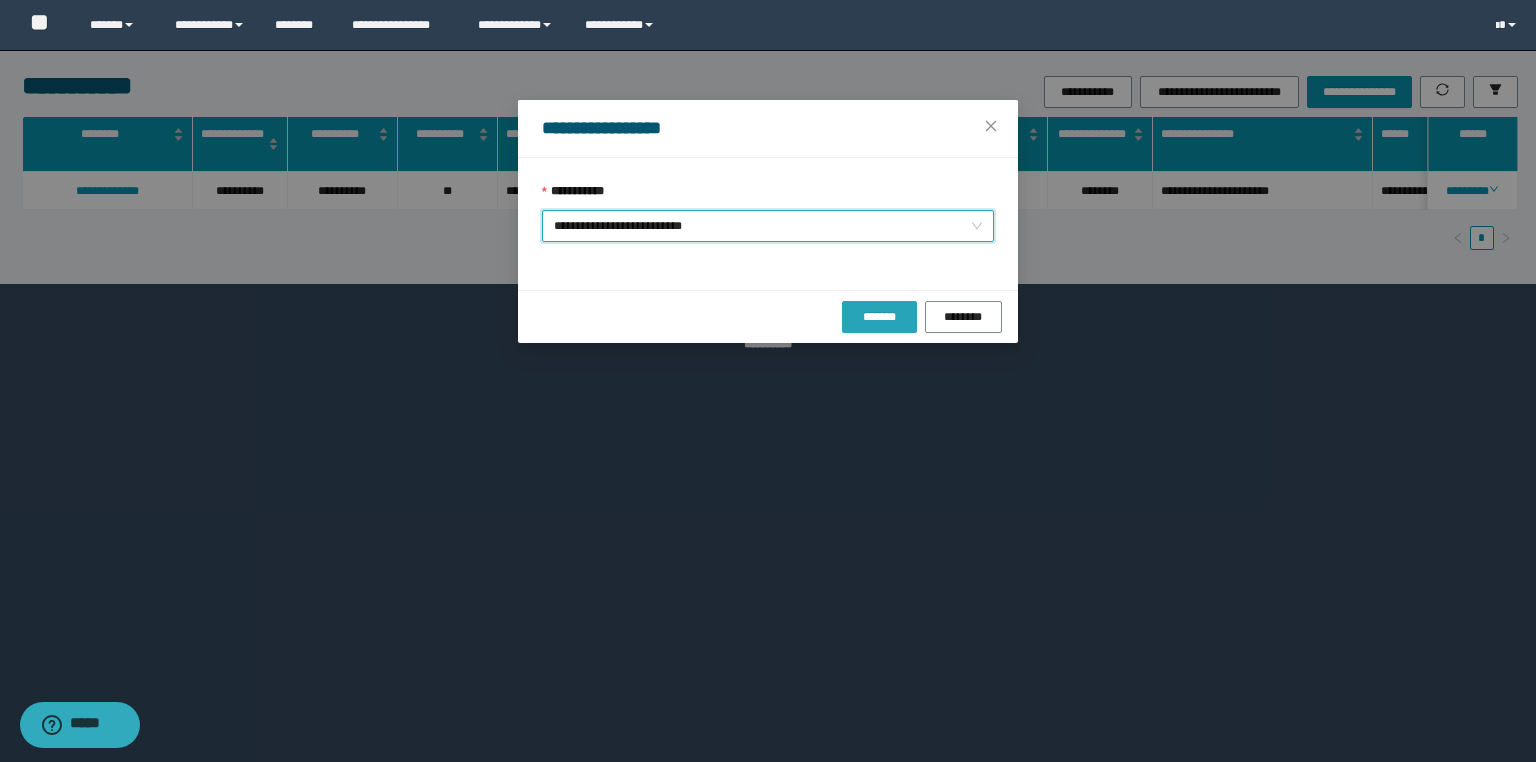 click on "*******" at bounding box center [879, 317] 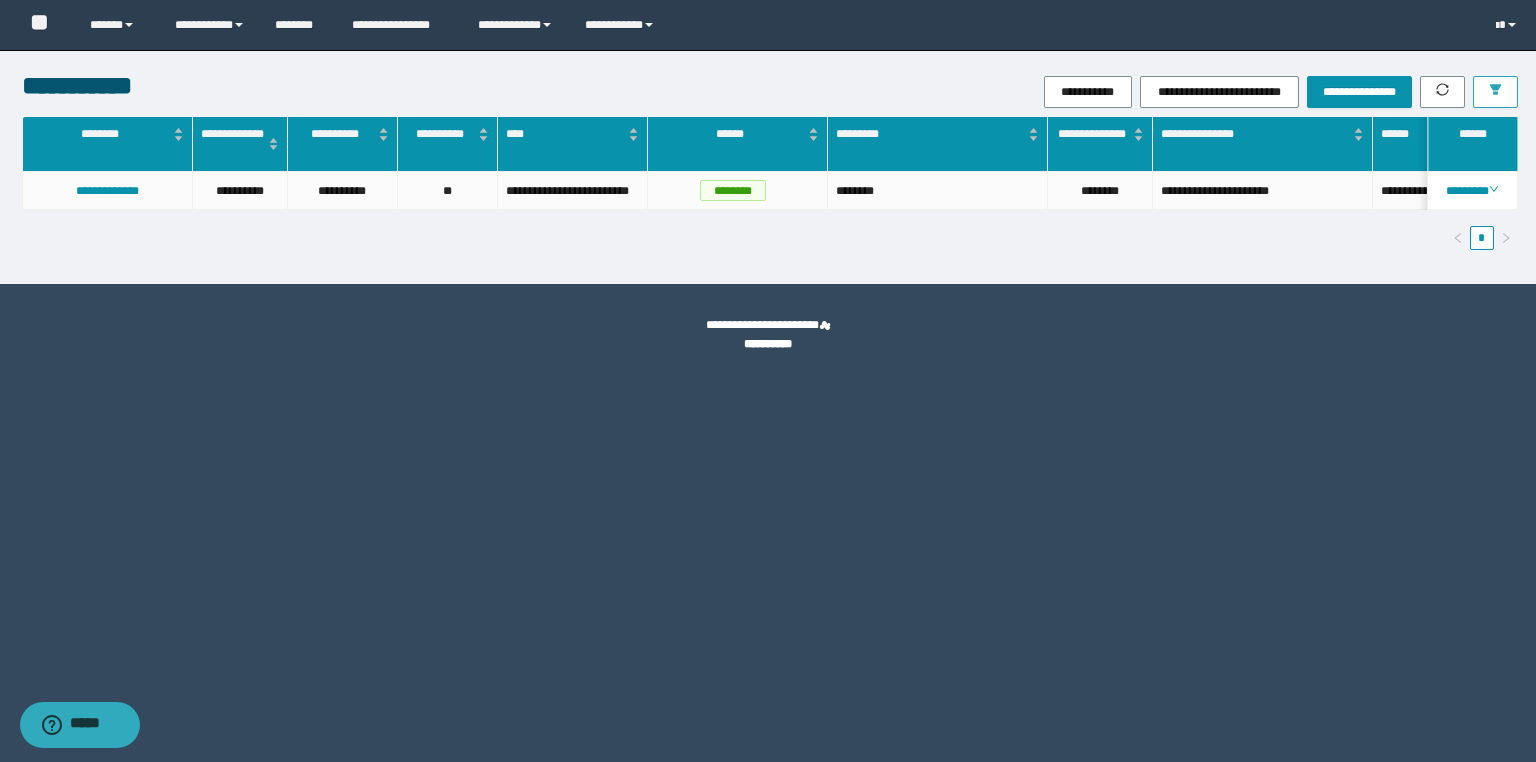 click 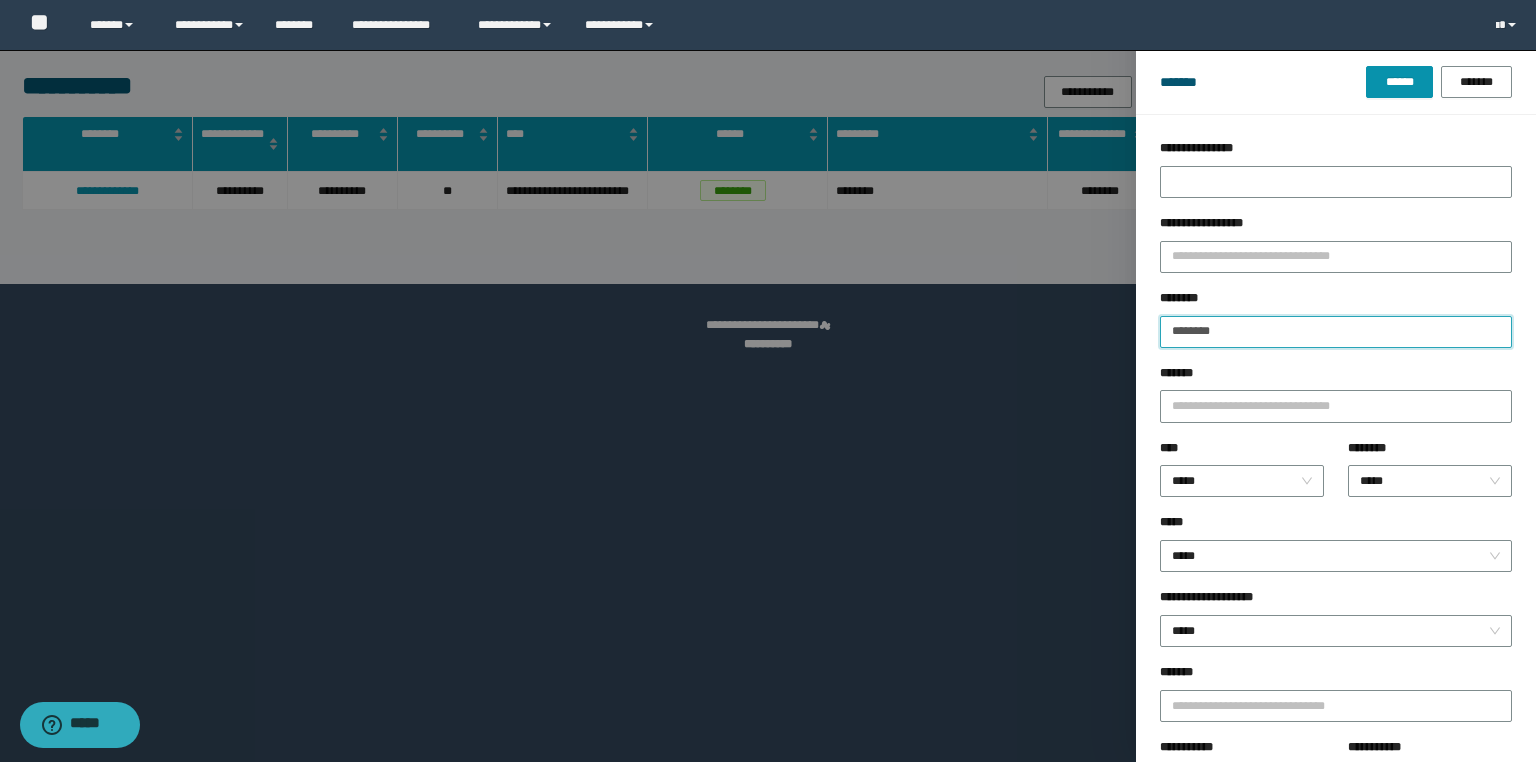 drag, startPoint x: 1274, startPoint y: 336, endPoint x: 1073, endPoint y: 338, distance: 201.00995 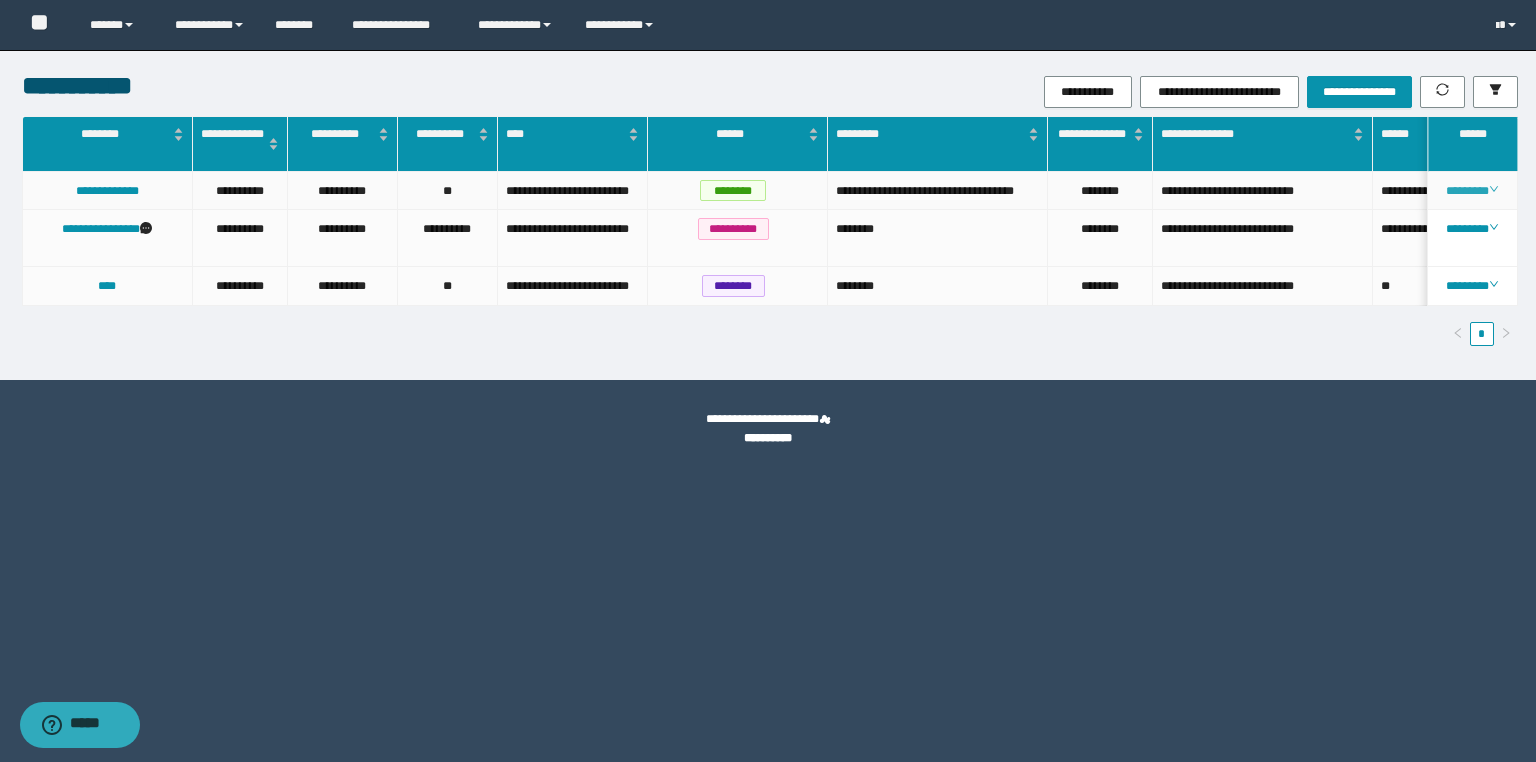 click on "********" at bounding box center [1472, 191] 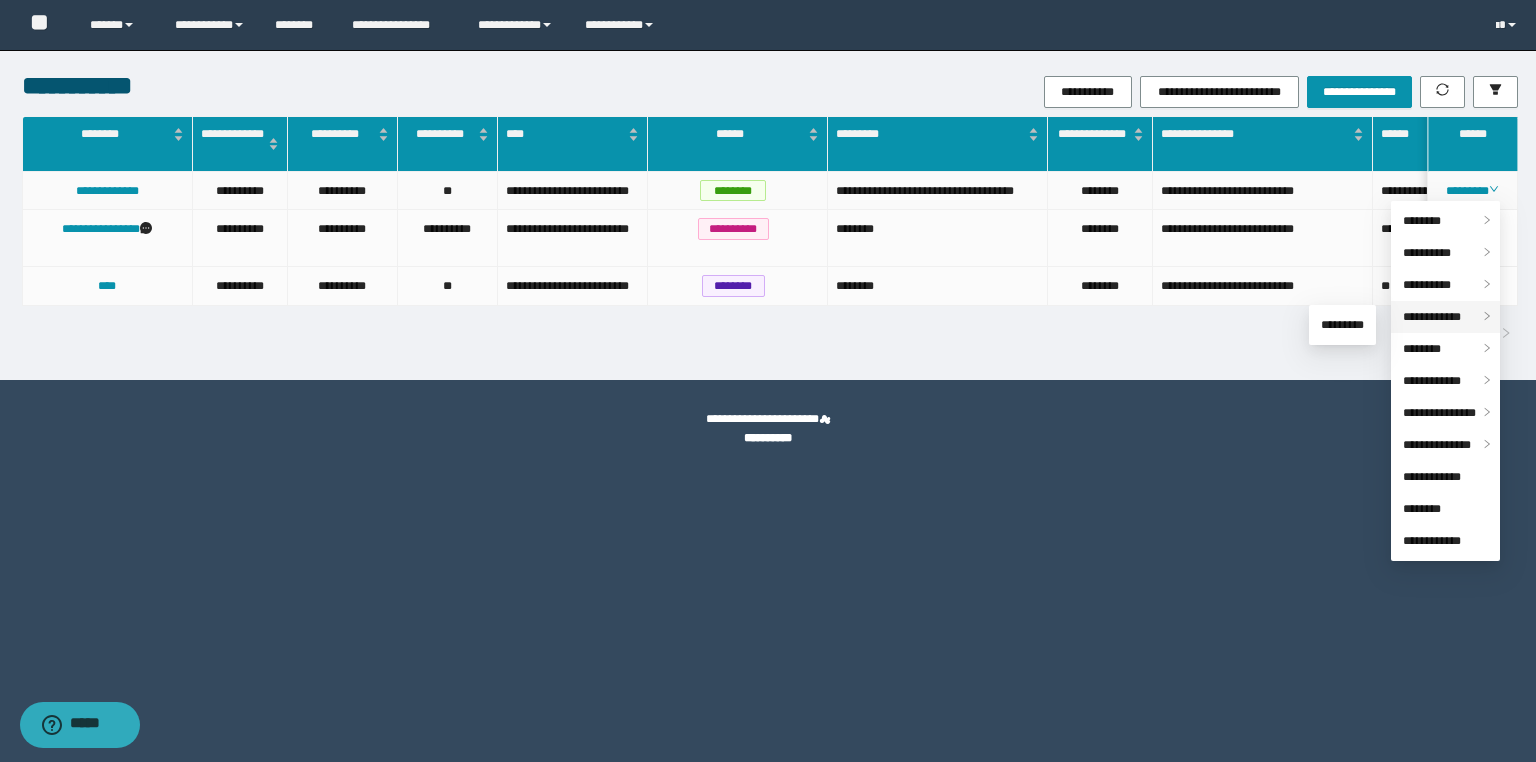 drag, startPoint x: 1448, startPoint y: 316, endPoint x: 1407, endPoint y: 324, distance: 41.773197 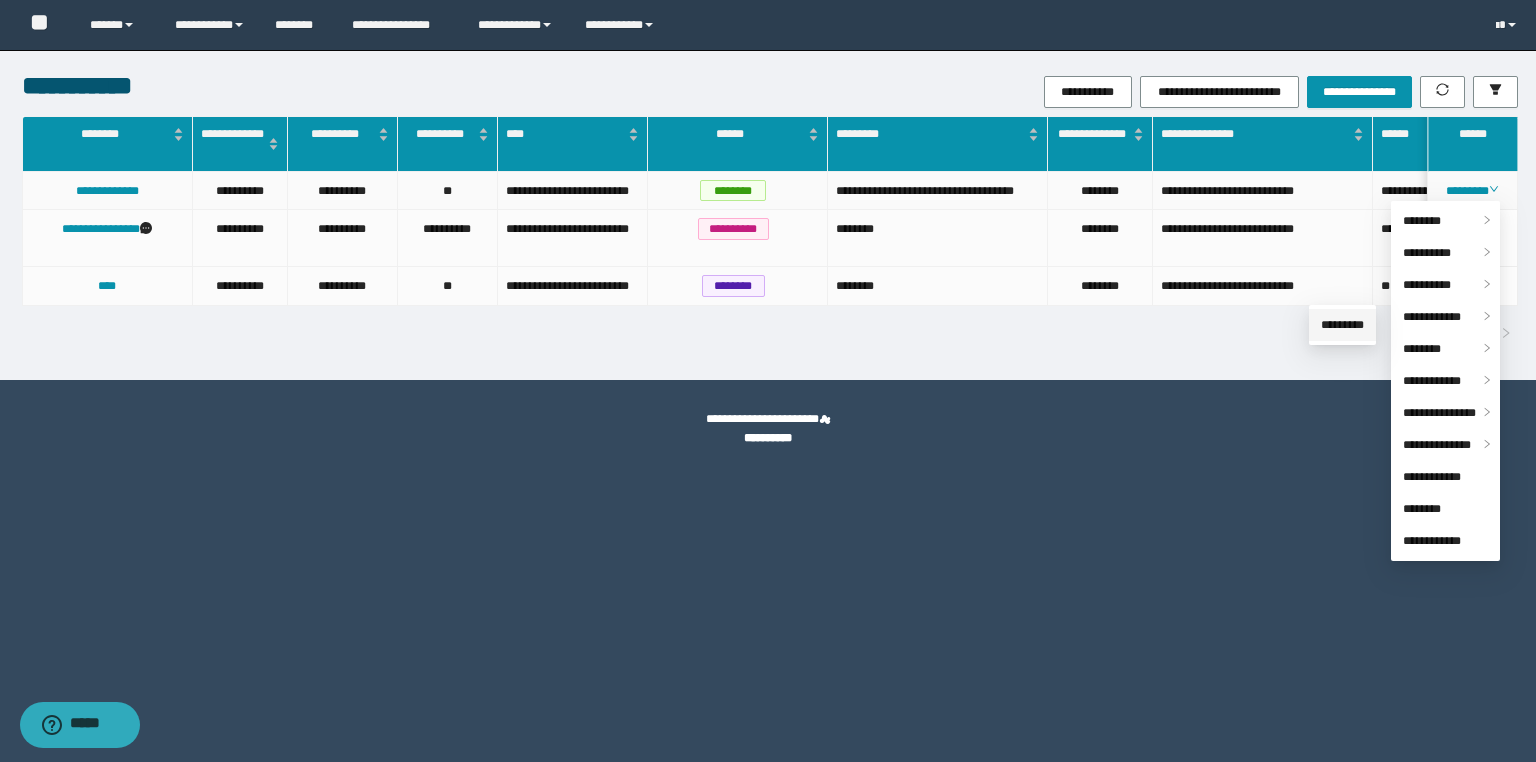 click on "*********" at bounding box center (1342, 325) 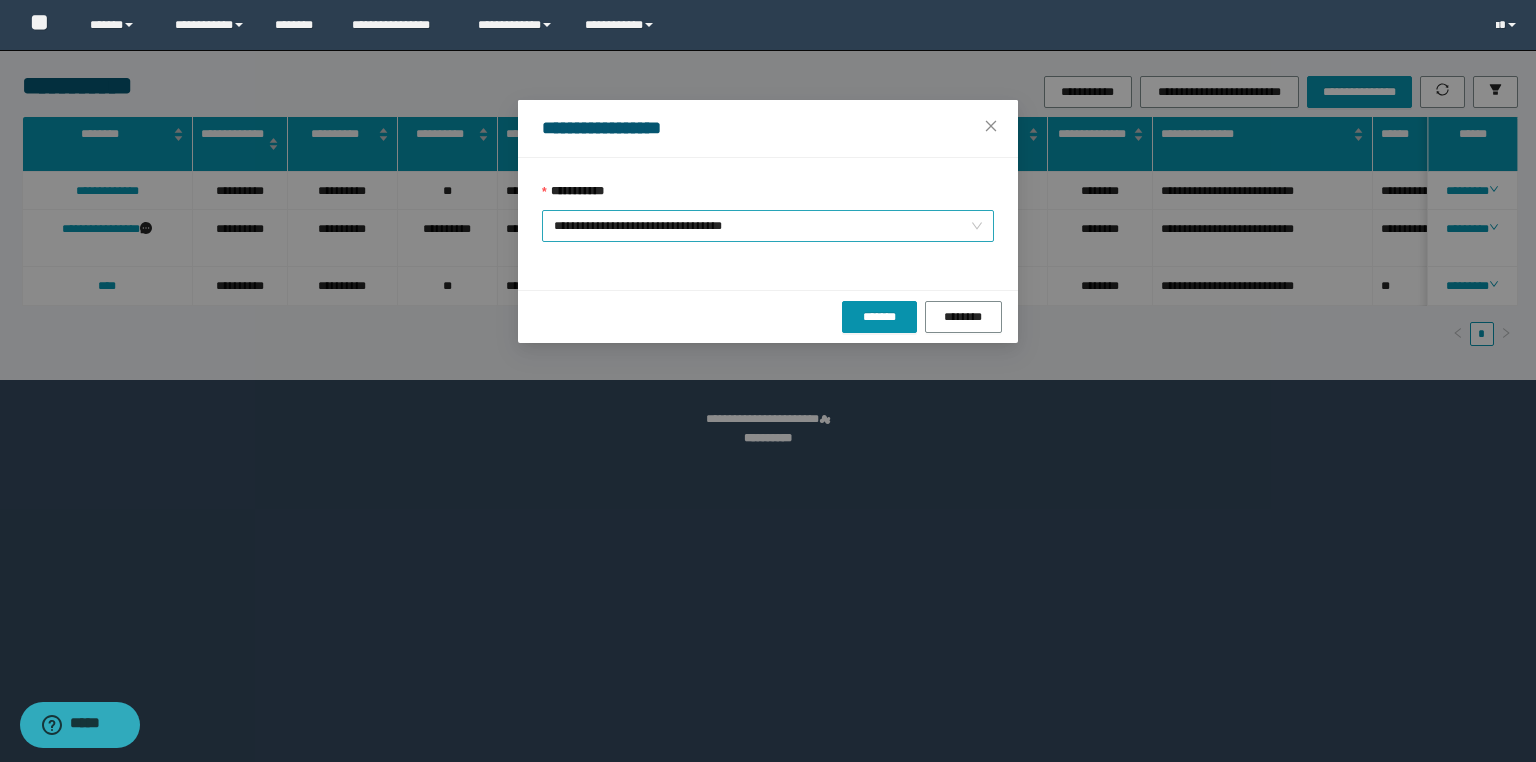 click on "**********" at bounding box center [768, 226] 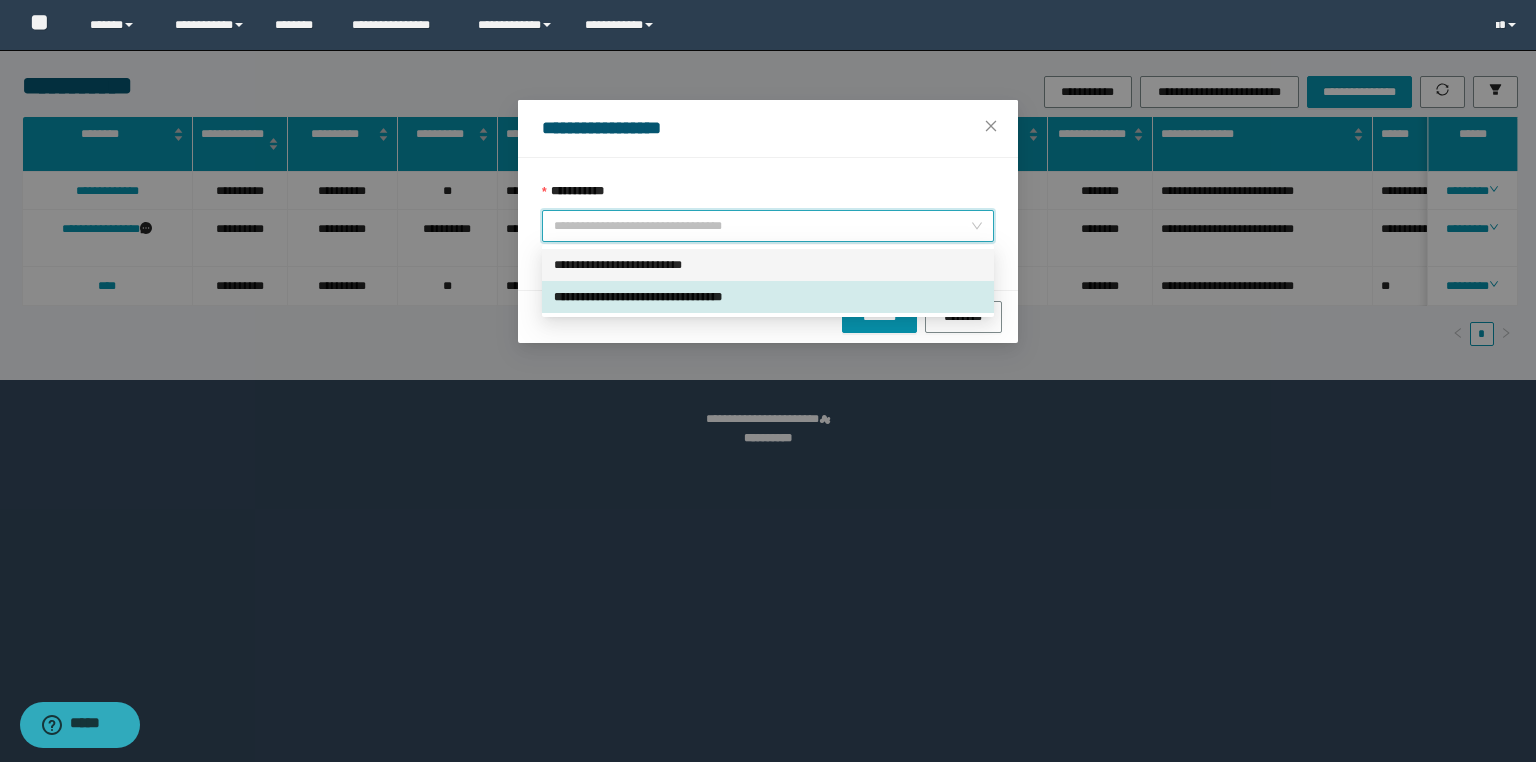 click on "**********" at bounding box center [768, 265] 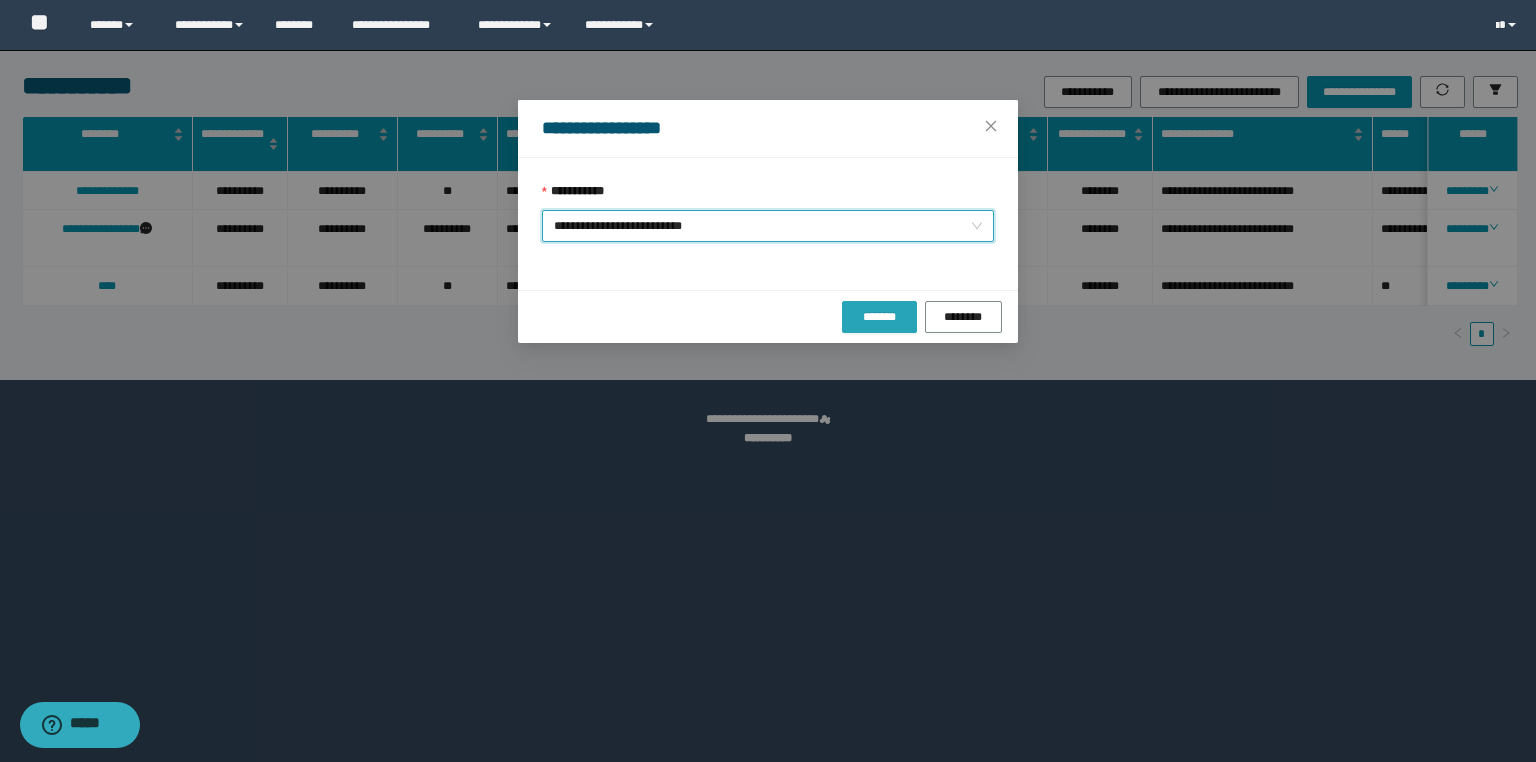 click on "*******" at bounding box center (879, 317) 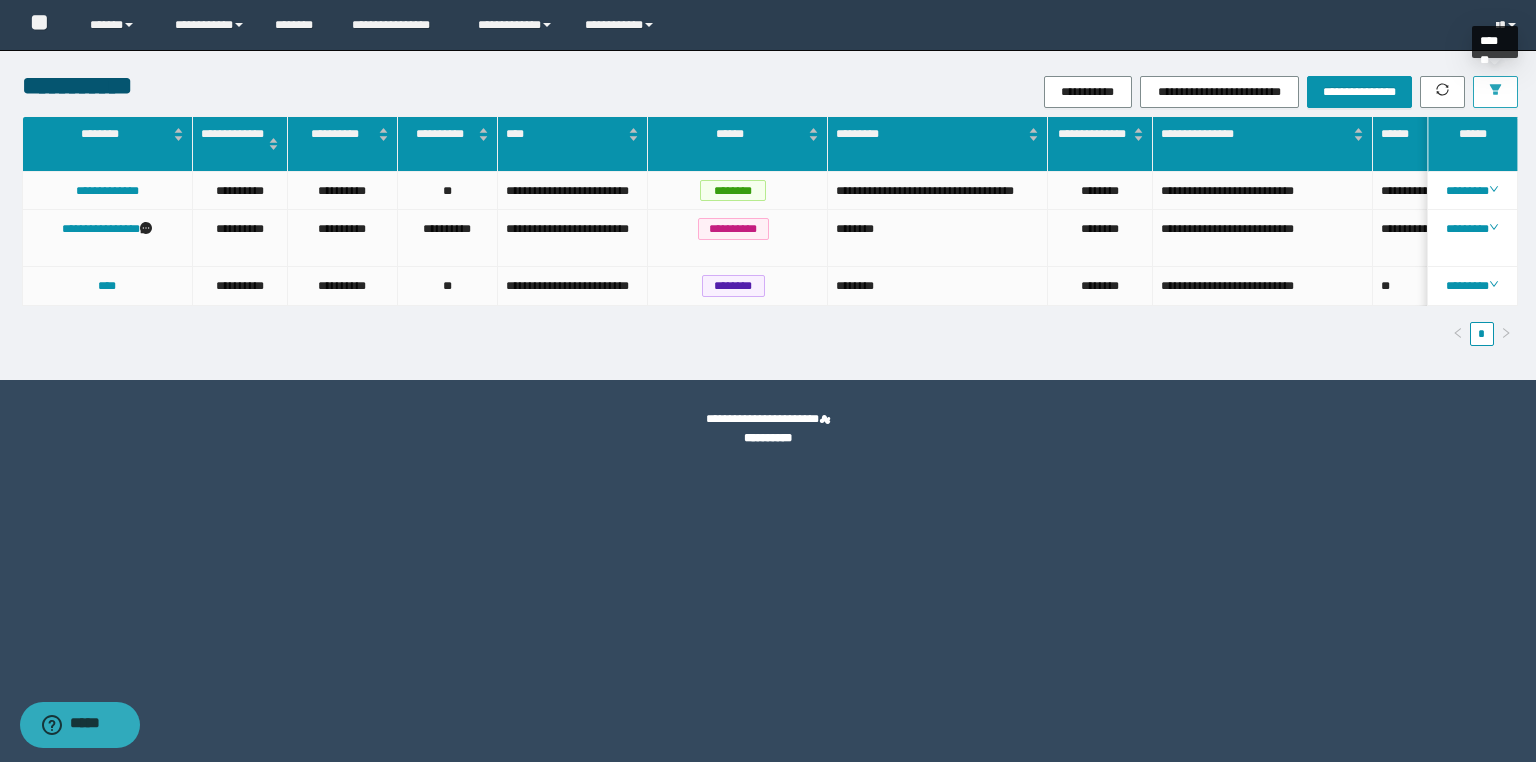 click 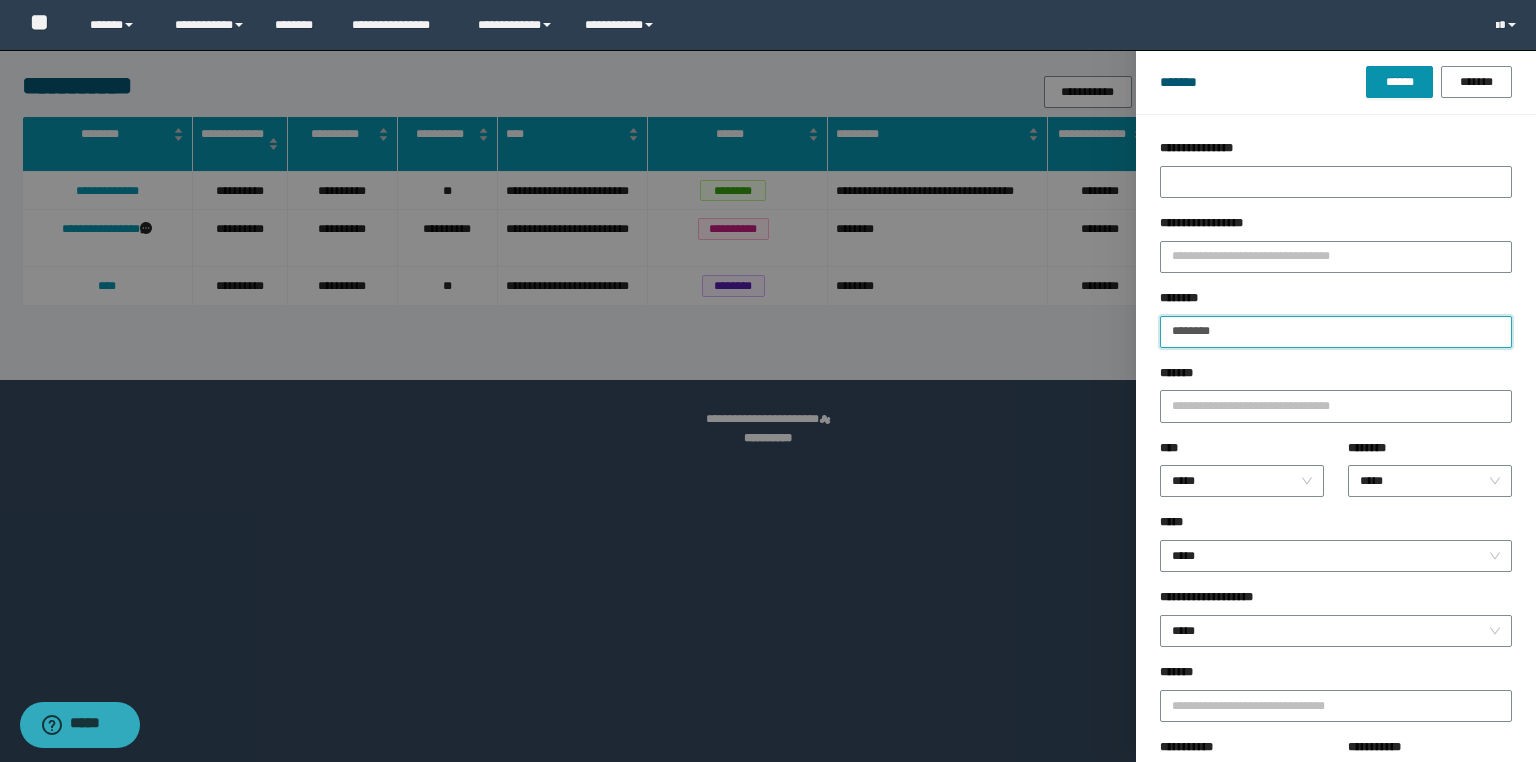 drag, startPoint x: 1237, startPoint y: 325, endPoint x: 1077, endPoint y: 327, distance: 160.0125 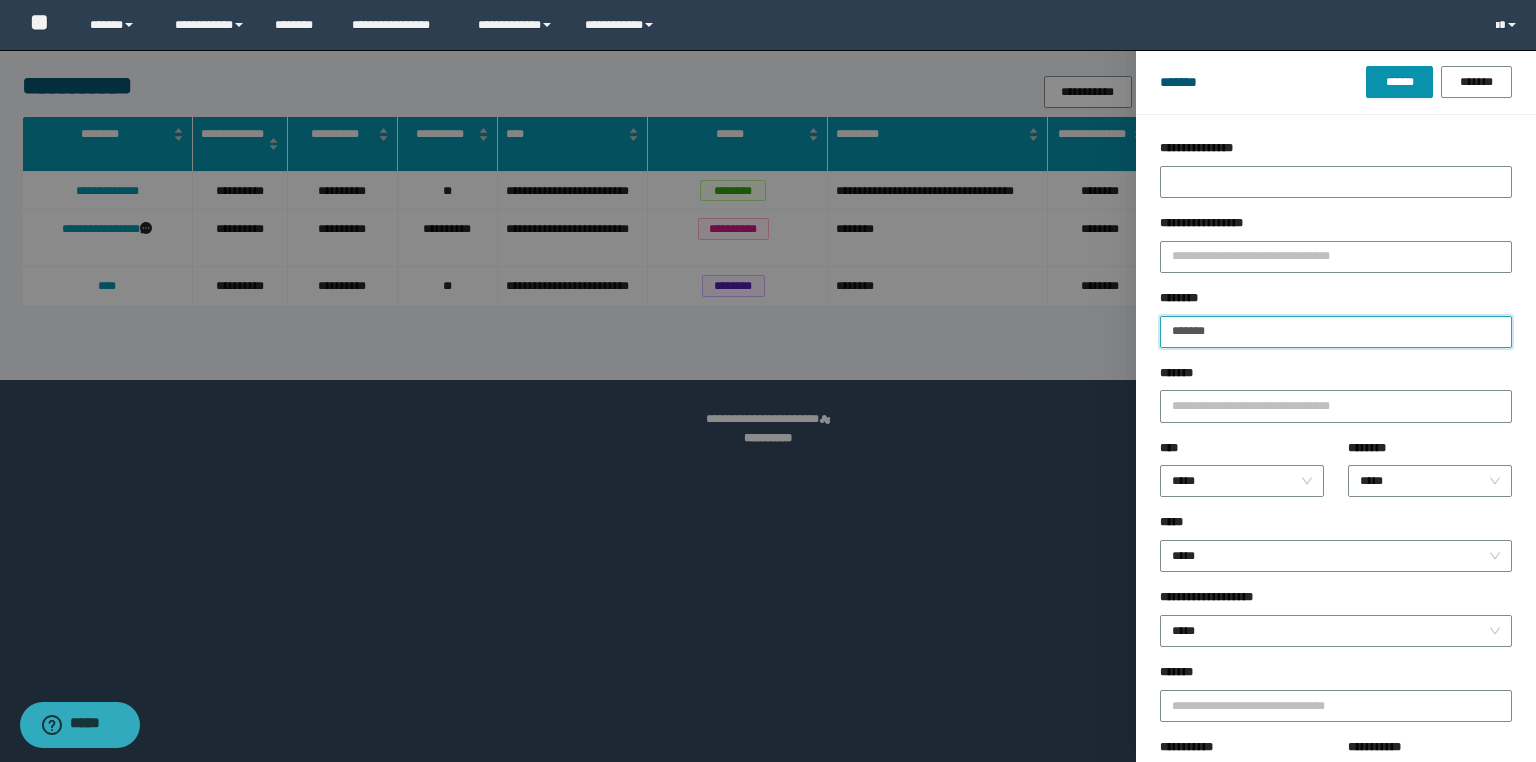click on "******" at bounding box center [1399, 82] 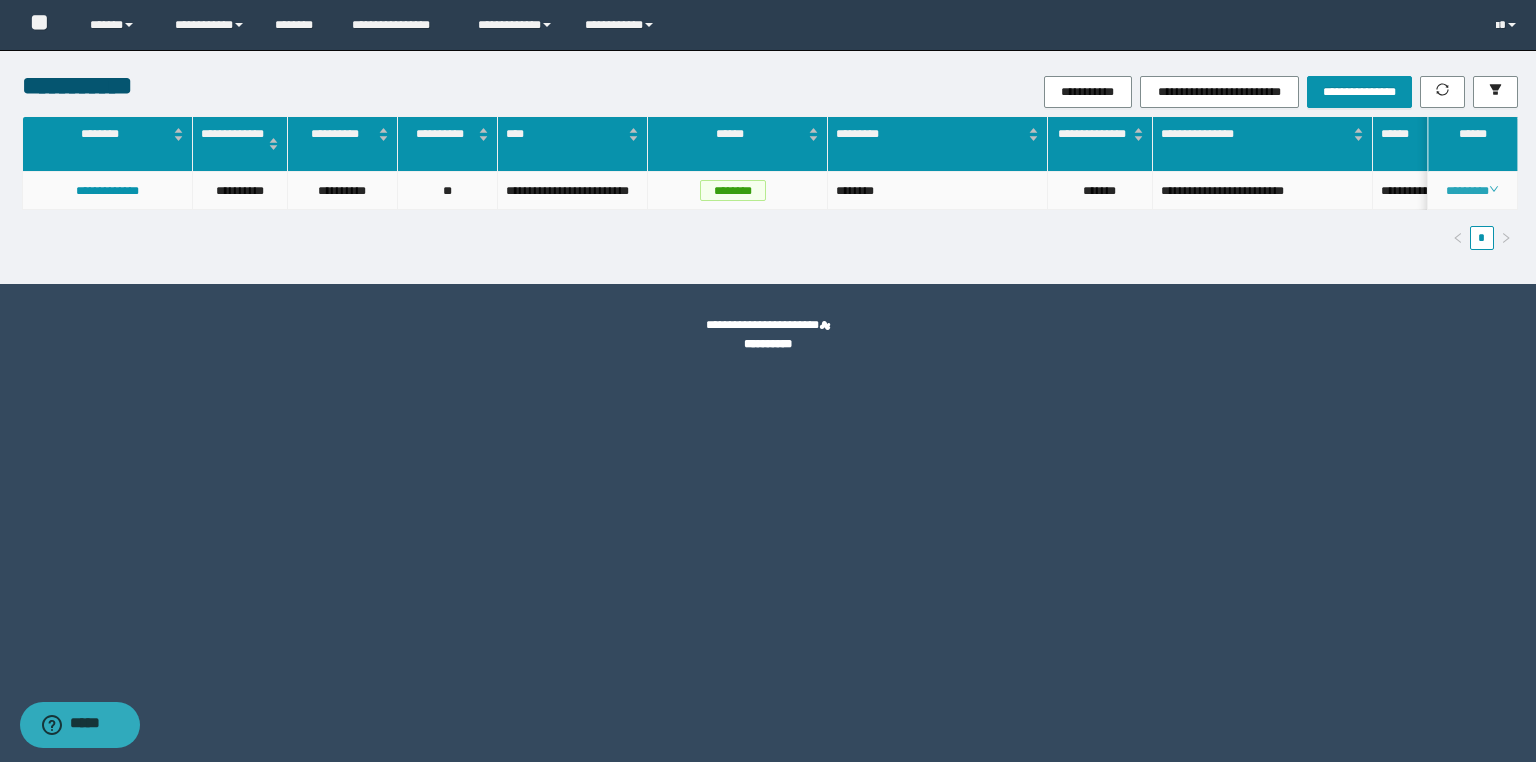 click on "********" at bounding box center (1472, 191) 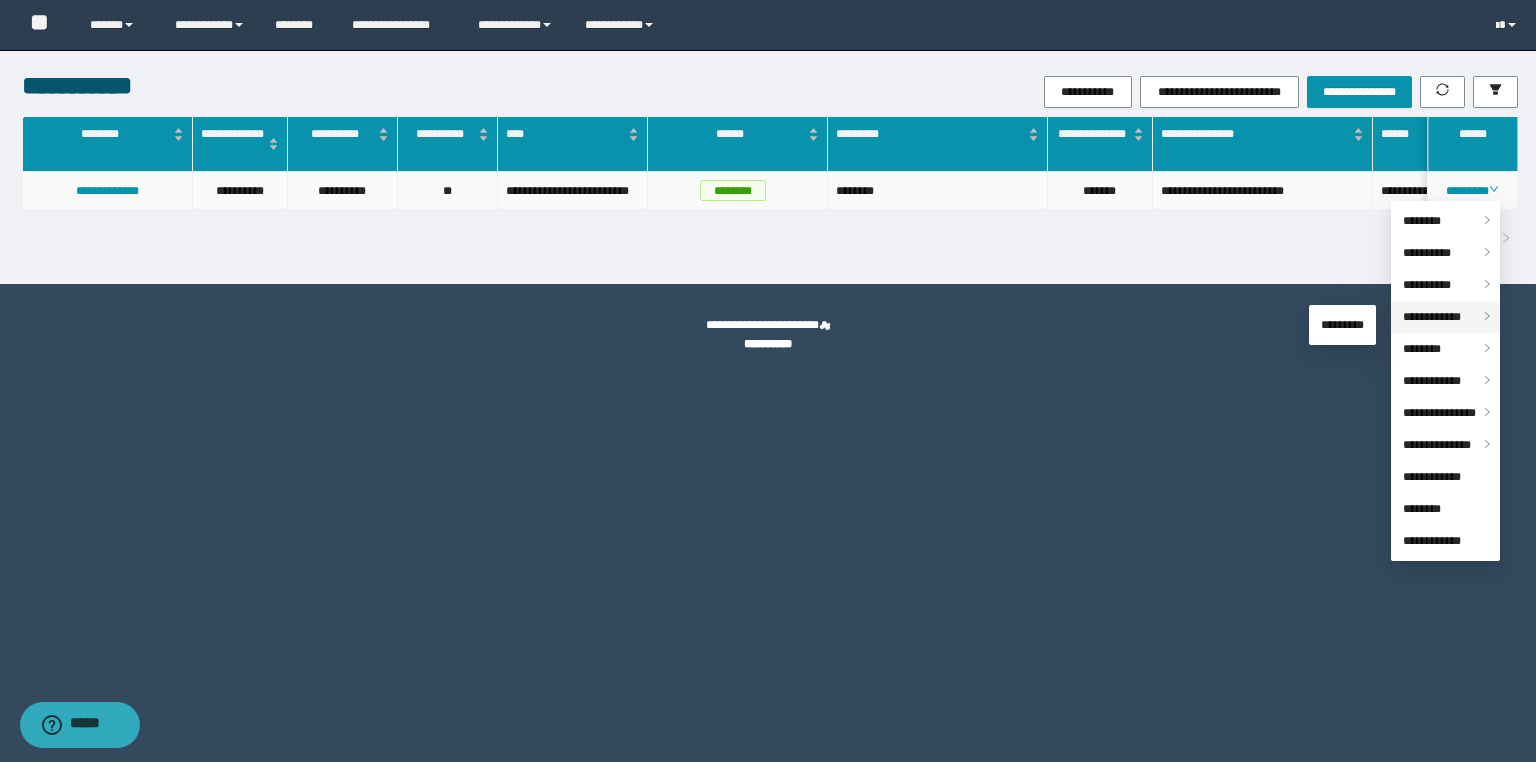 click on "**********" at bounding box center [1432, 317] 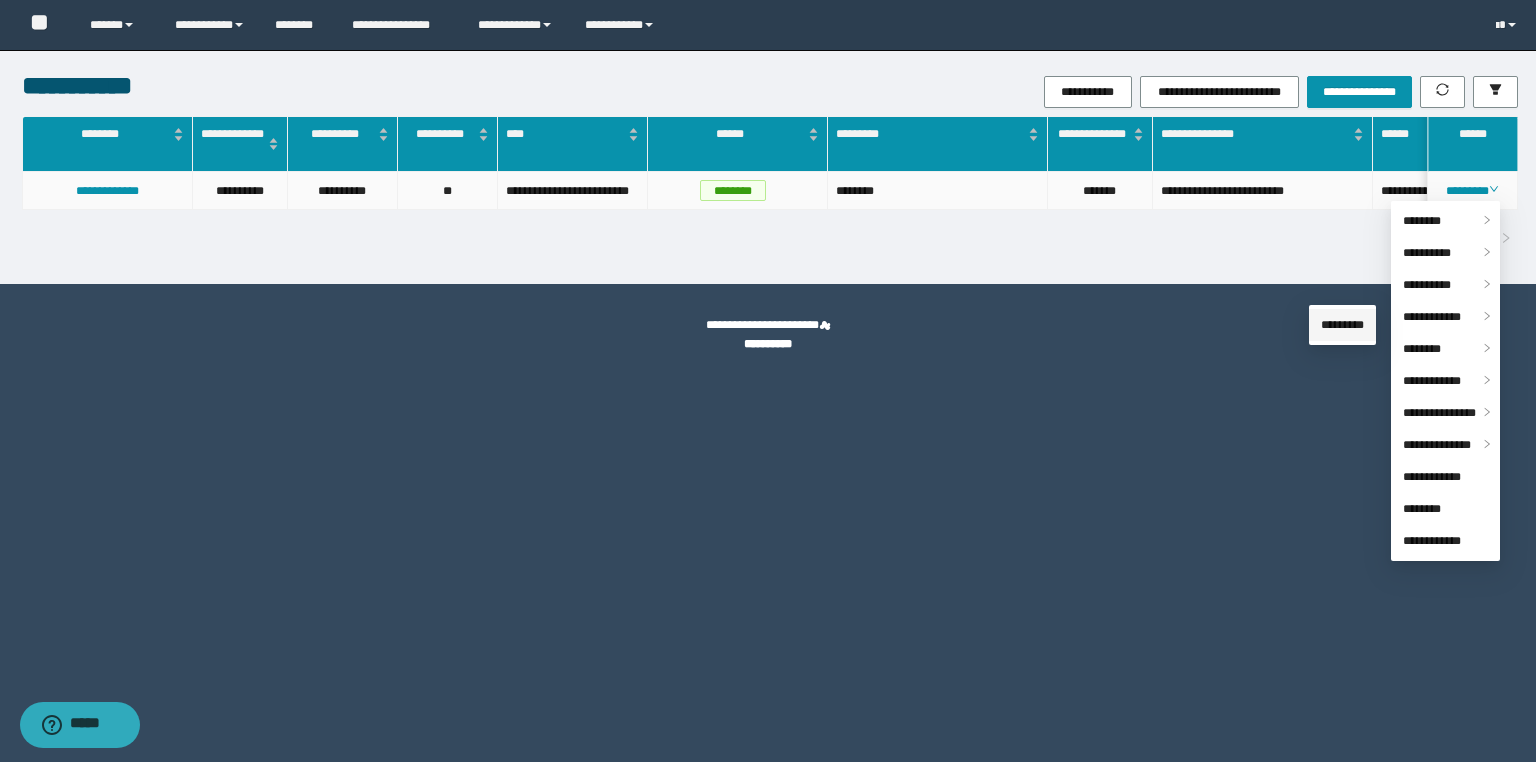 click on "*********" at bounding box center [1342, 325] 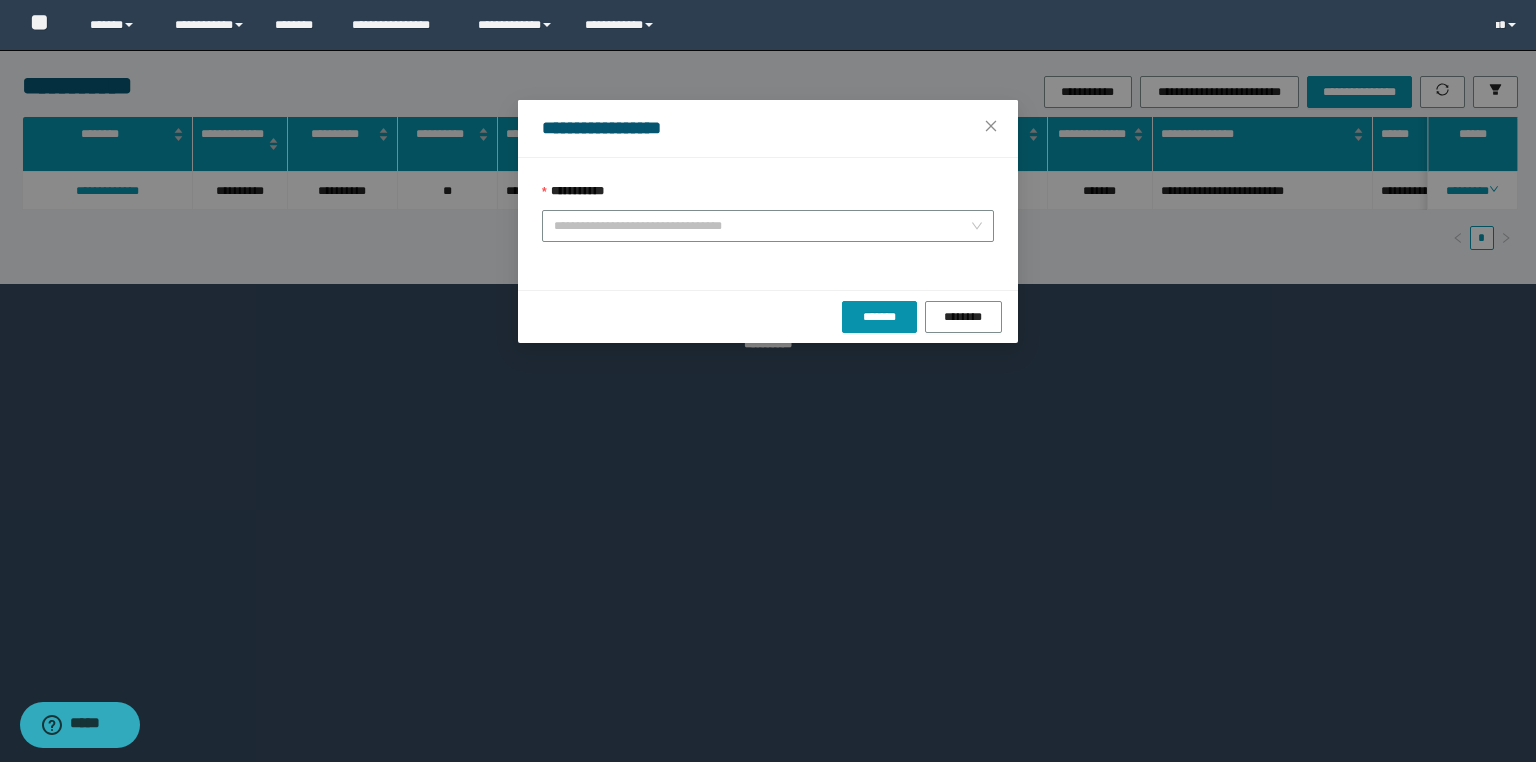 drag, startPoint x: 798, startPoint y: 219, endPoint x: 772, endPoint y: 246, distance: 37.48333 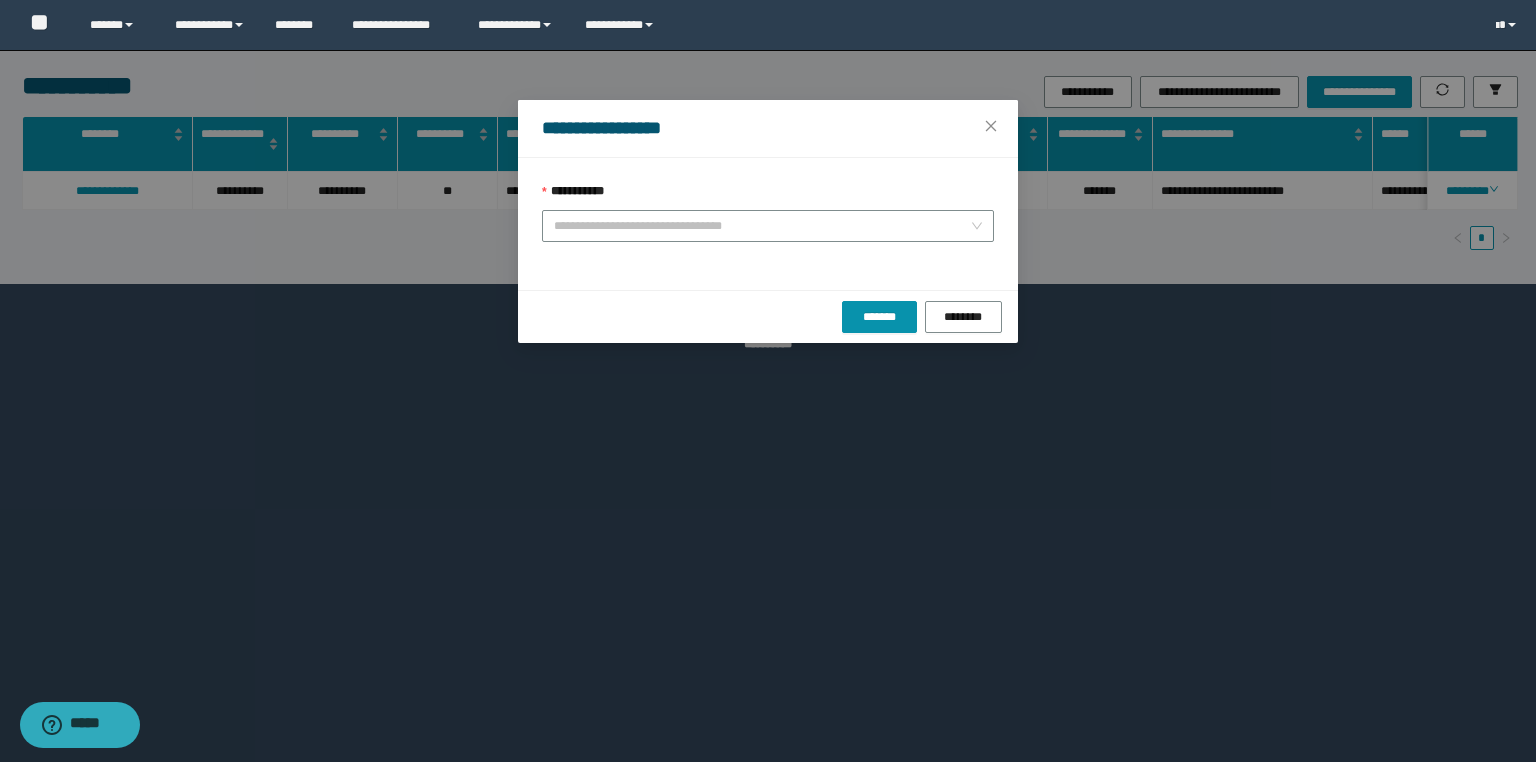 click on "**********" at bounding box center [768, 226] 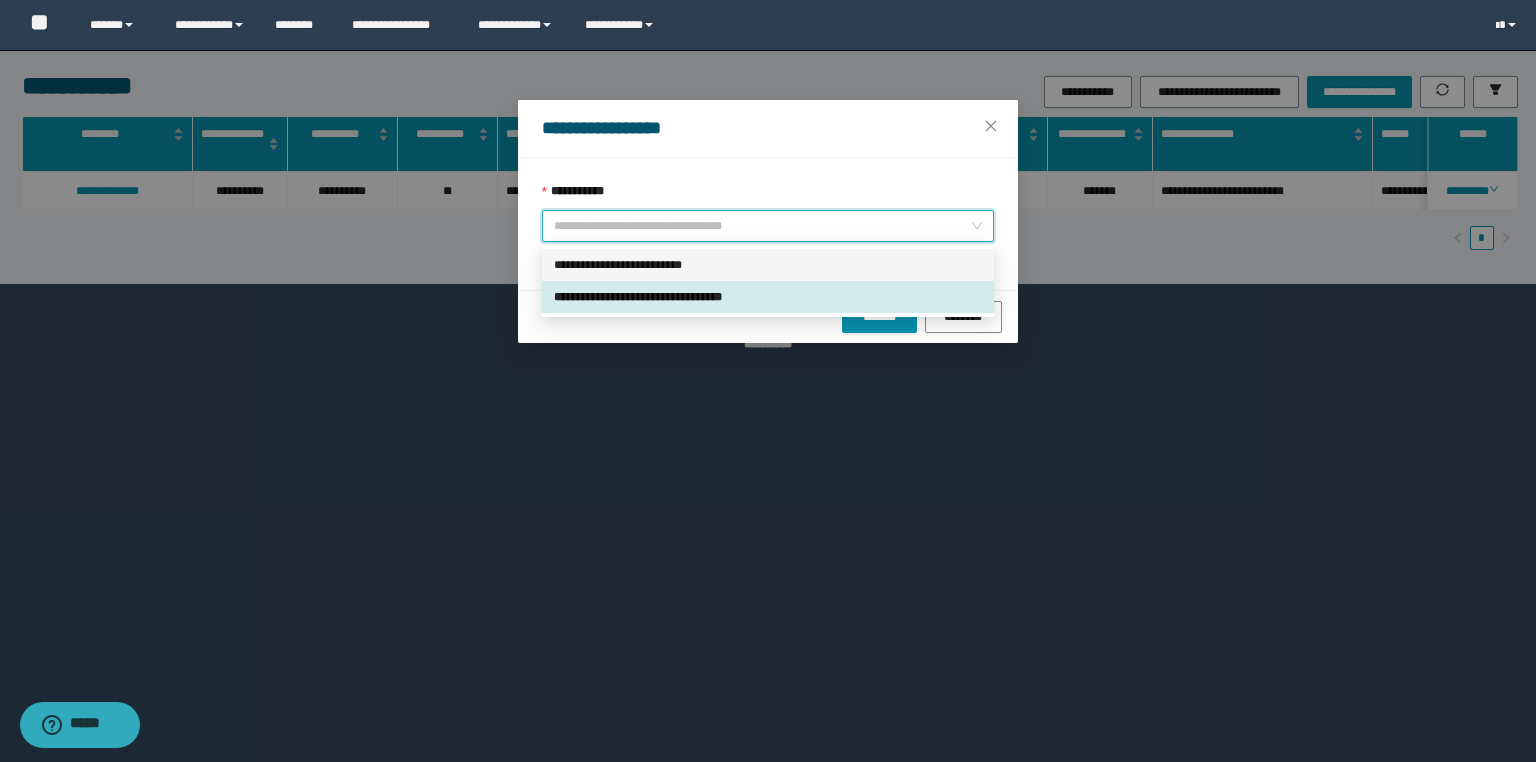 click on "**********" at bounding box center [768, 265] 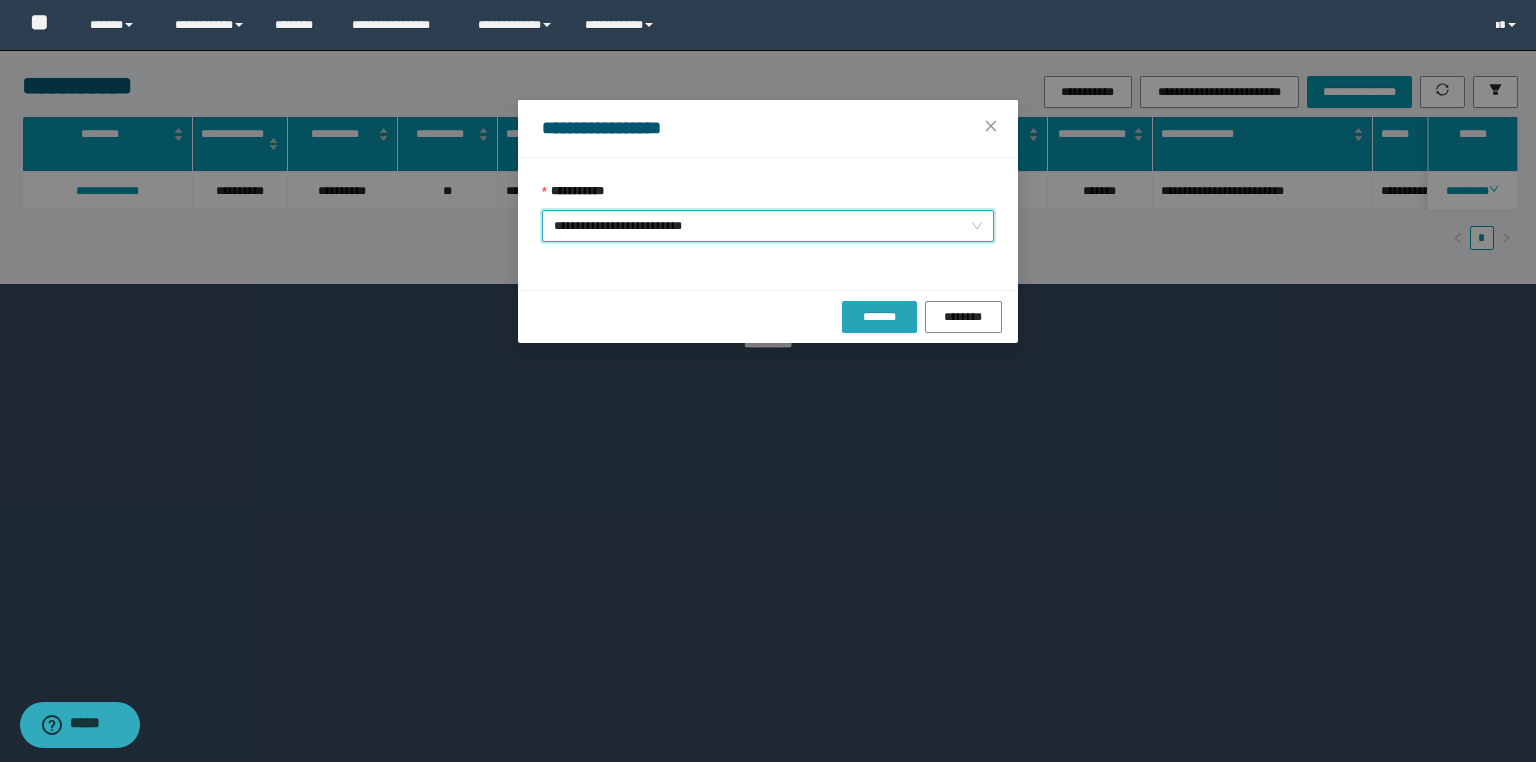 click on "*******" at bounding box center (879, 317) 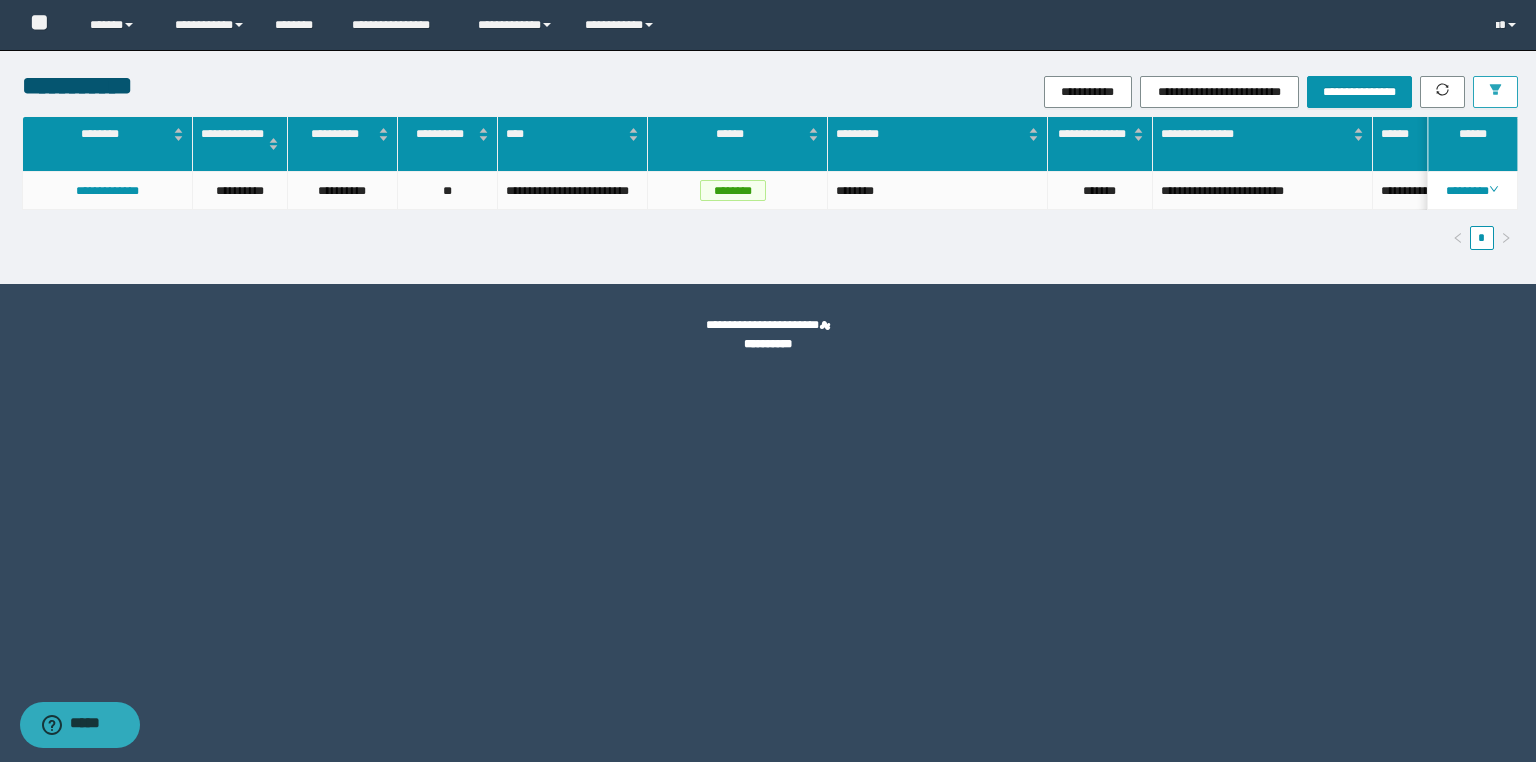 click 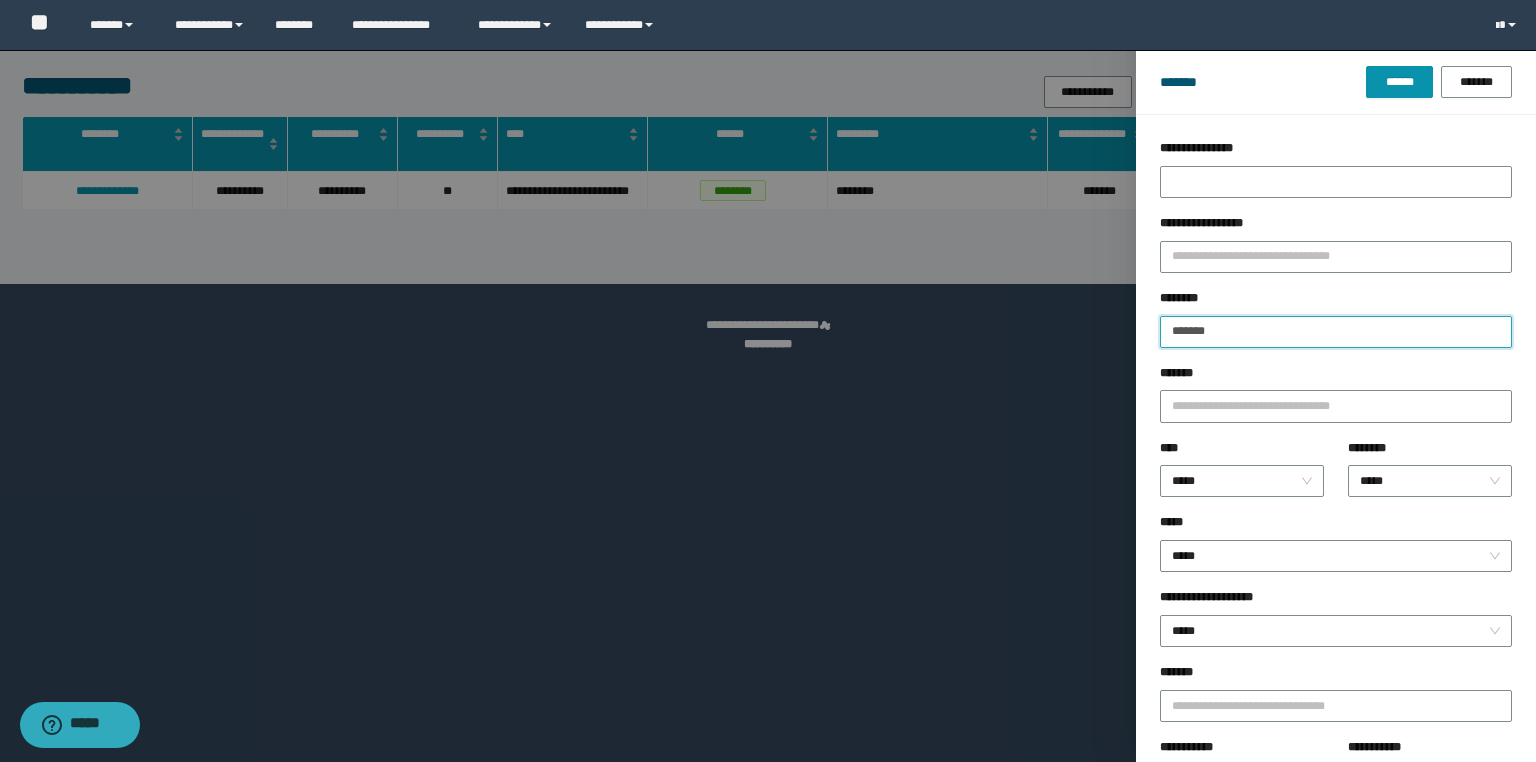 drag, startPoint x: 1256, startPoint y: 340, endPoint x: 1069, endPoint y: 339, distance: 187.00267 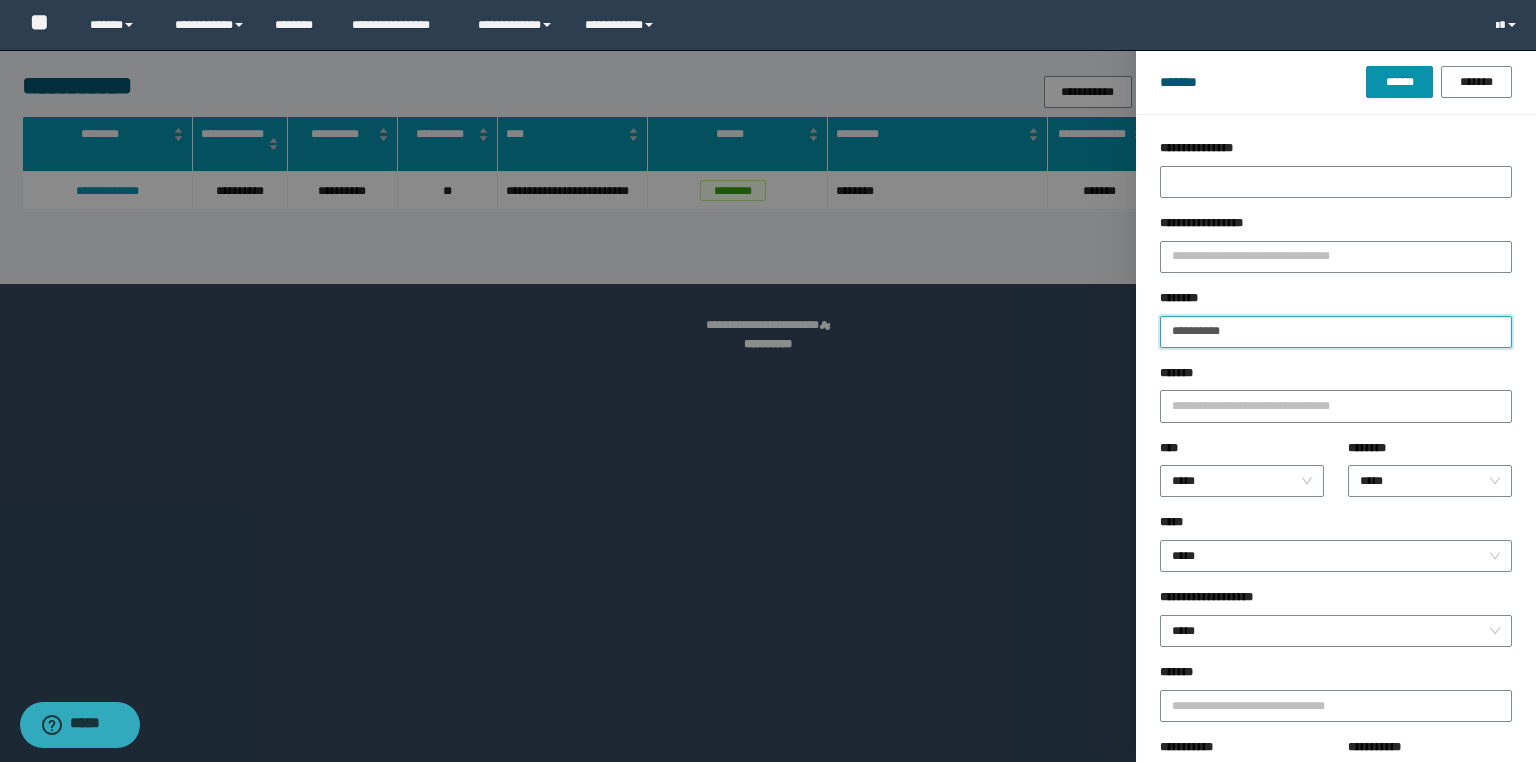 click on "******" at bounding box center [1399, 82] 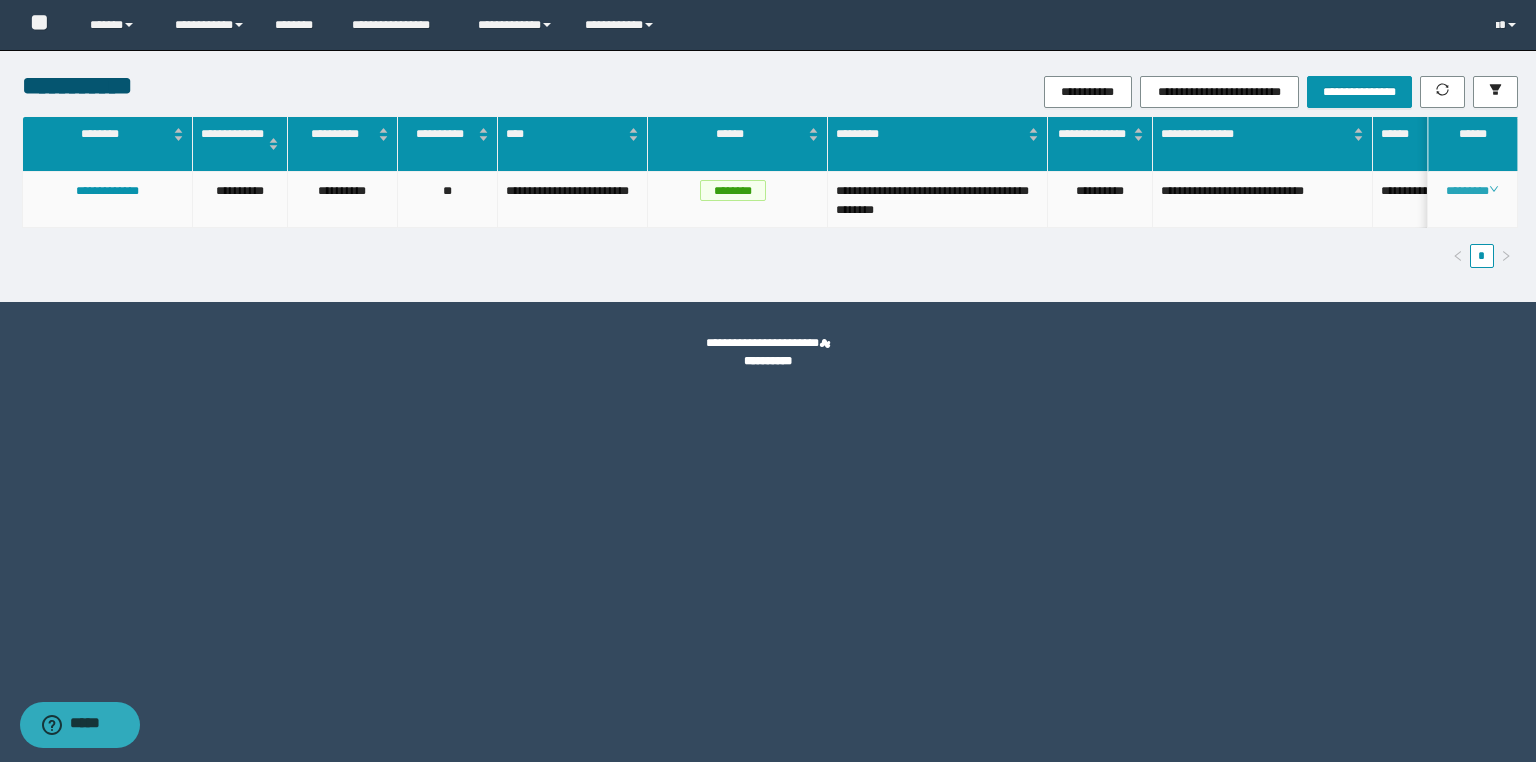 click on "********" at bounding box center (1472, 191) 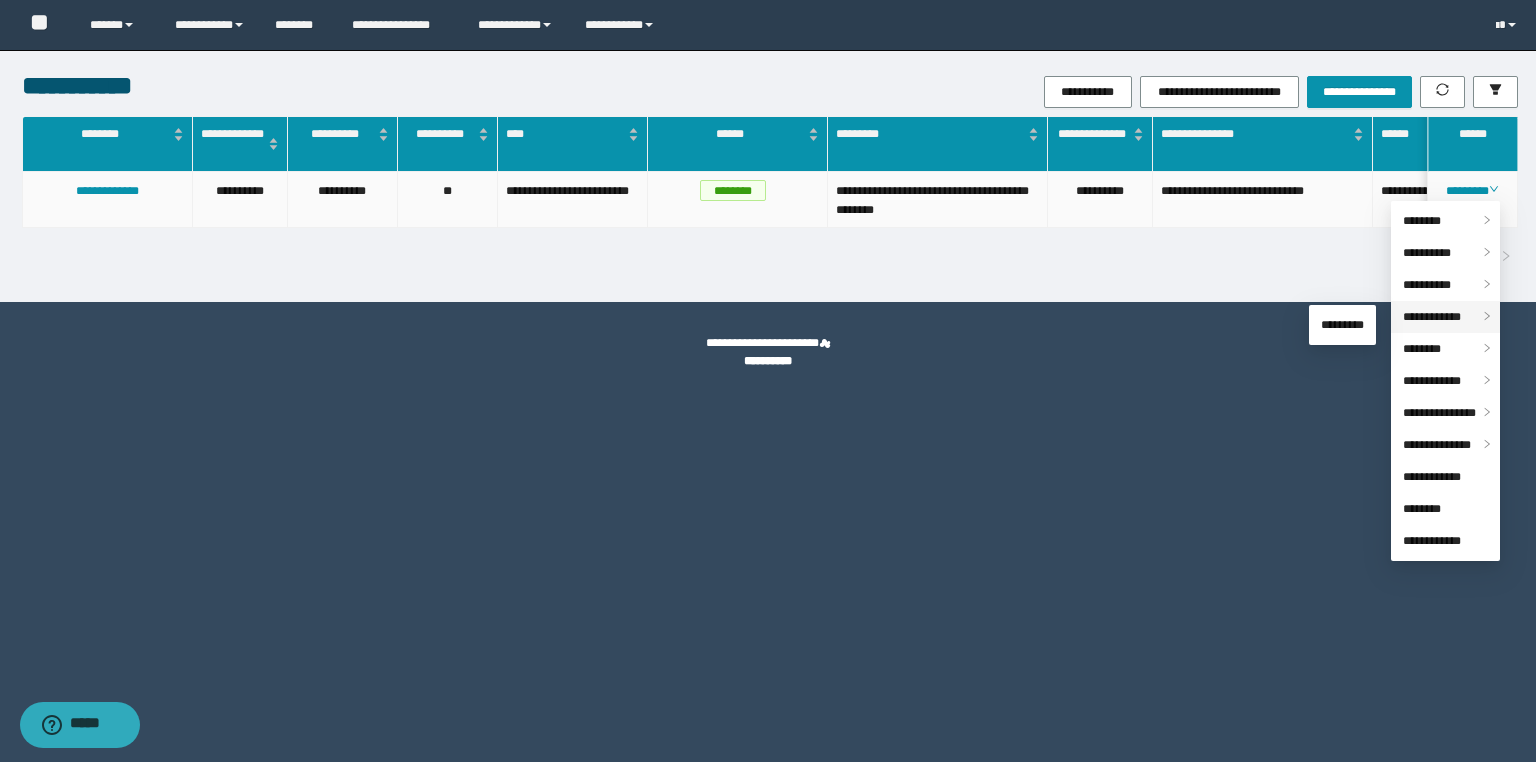 click on "**********" at bounding box center [1445, 317] 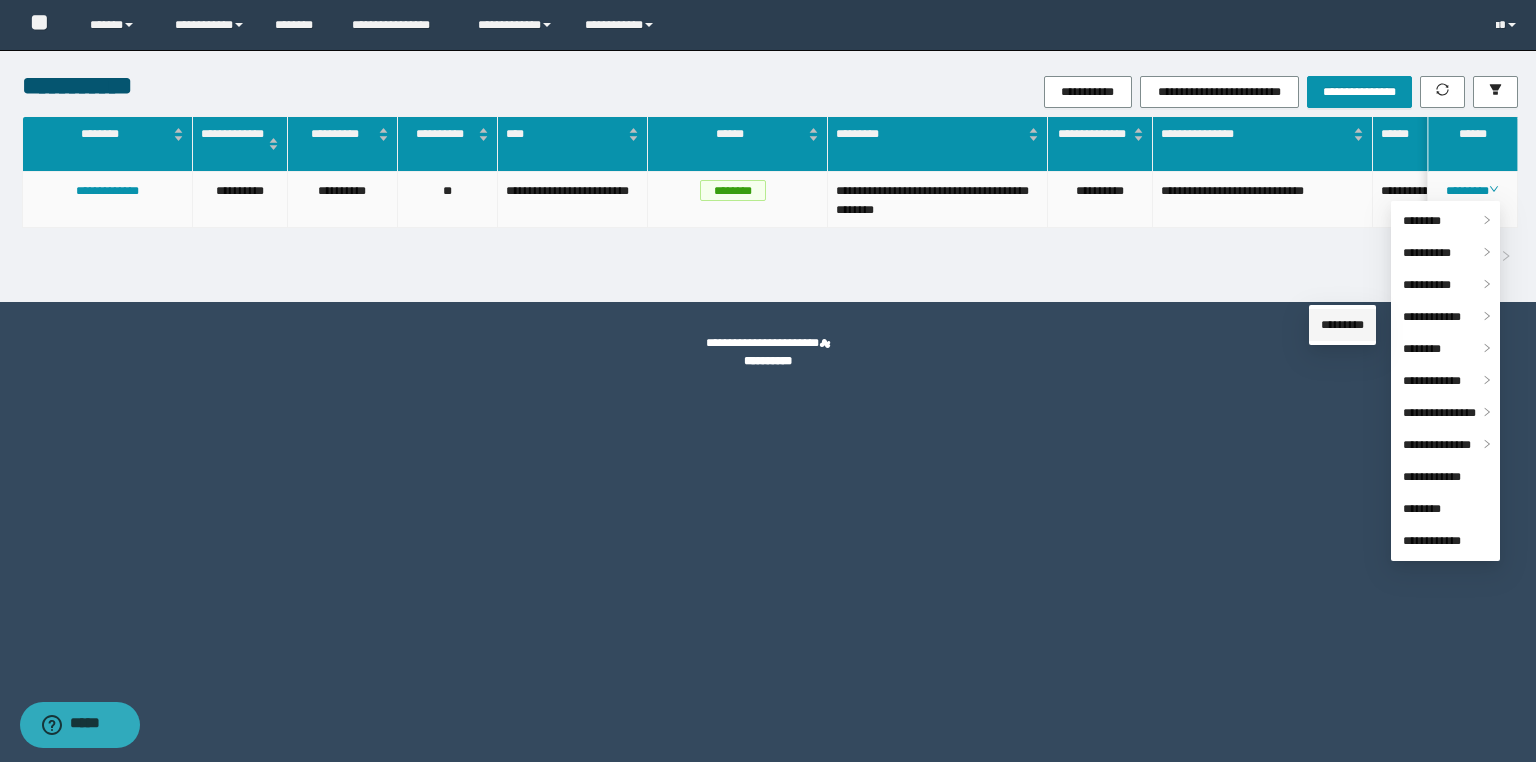 click on "*********" at bounding box center [1342, 325] 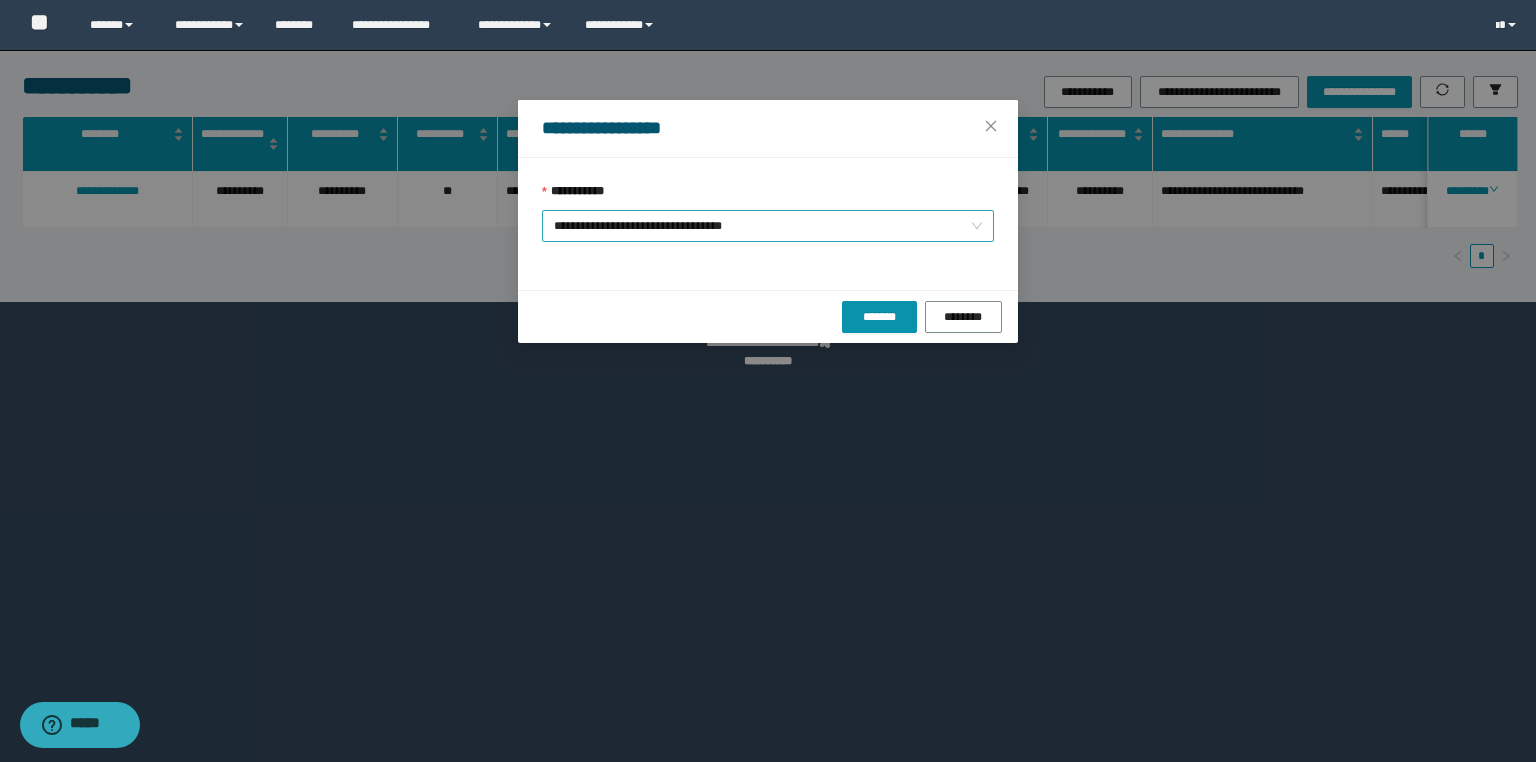 click on "**********" at bounding box center (768, 226) 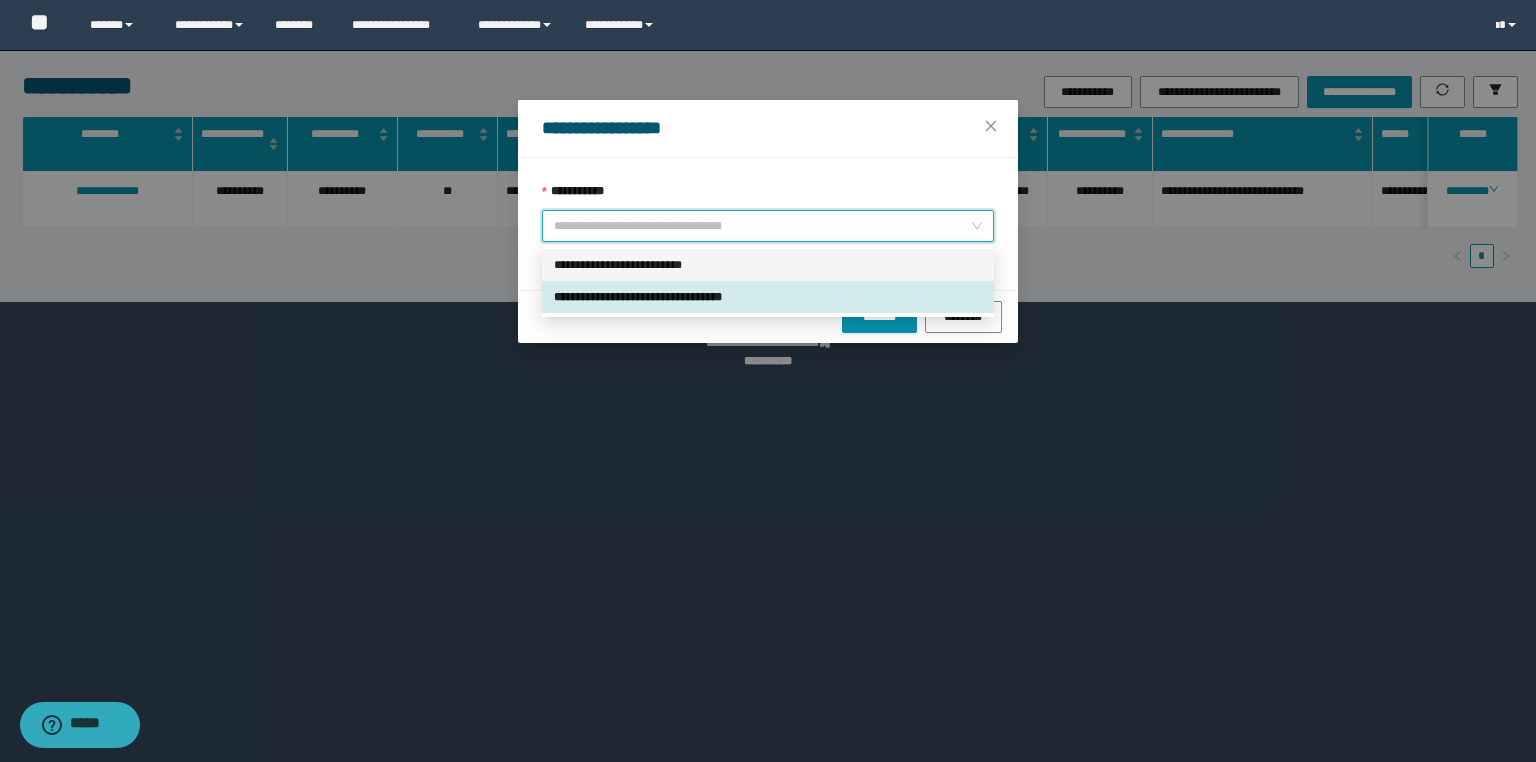 click on "**********" at bounding box center (768, 265) 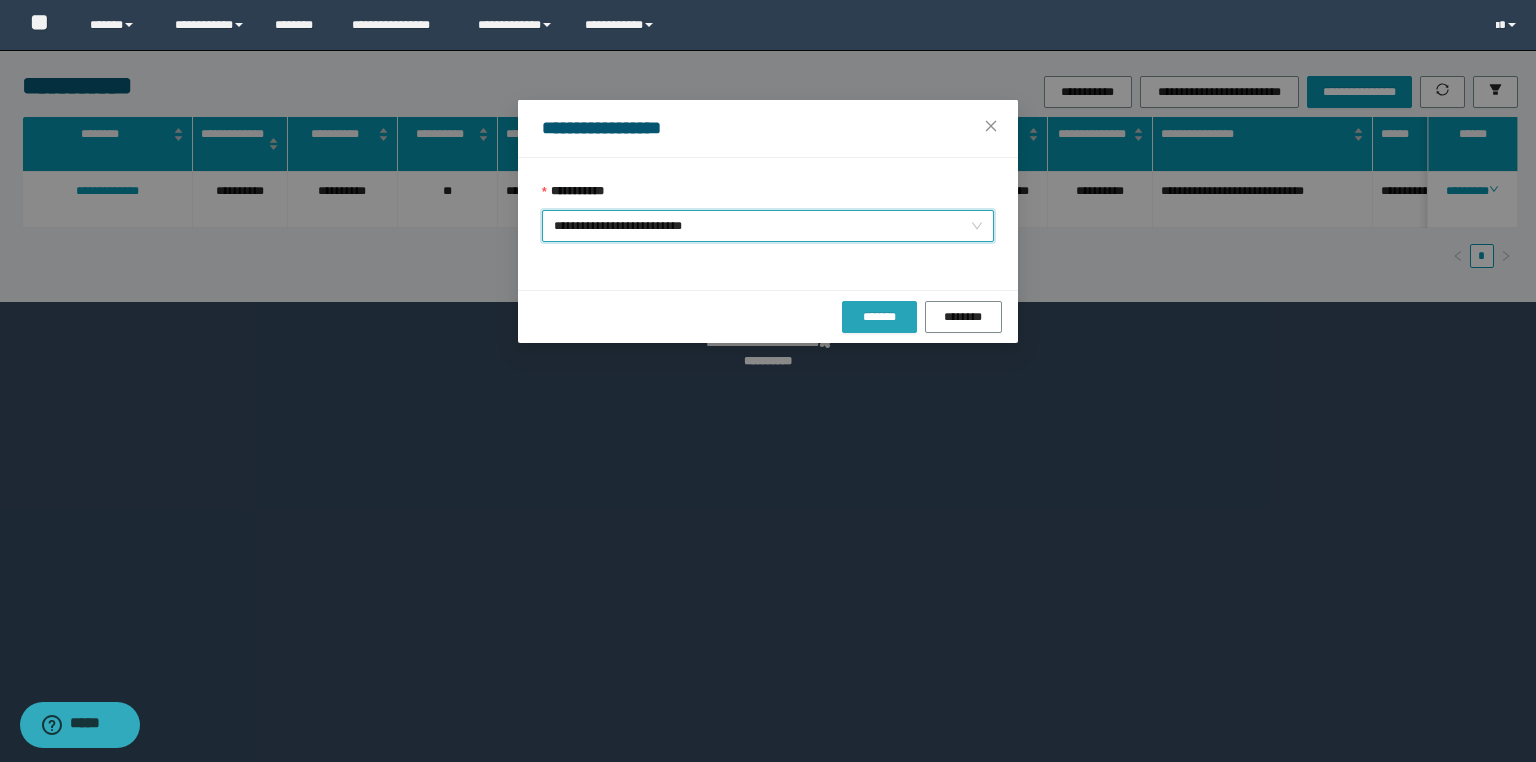 click on "*******" at bounding box center (879, 317) 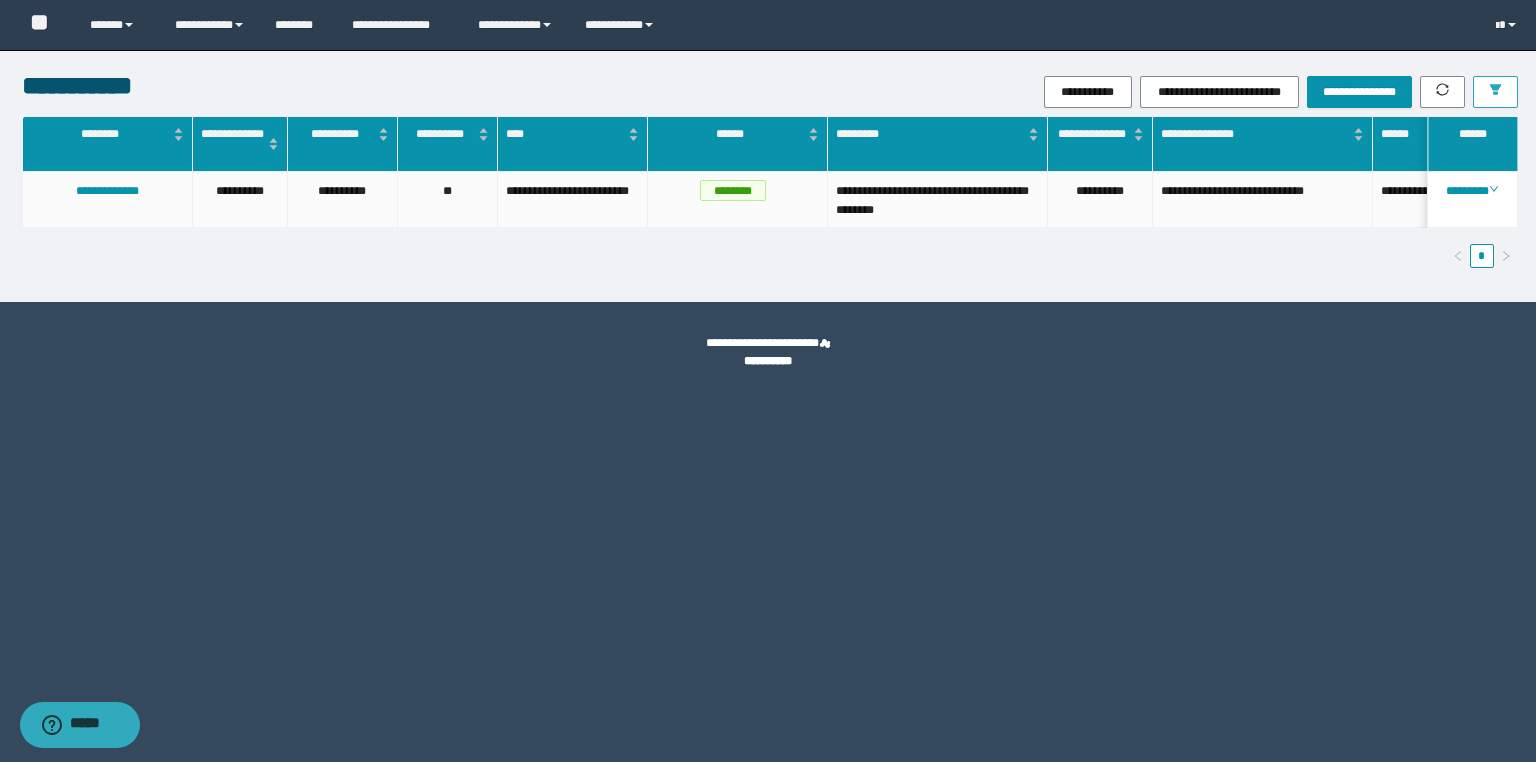 click at bounding box center (1495, 92) 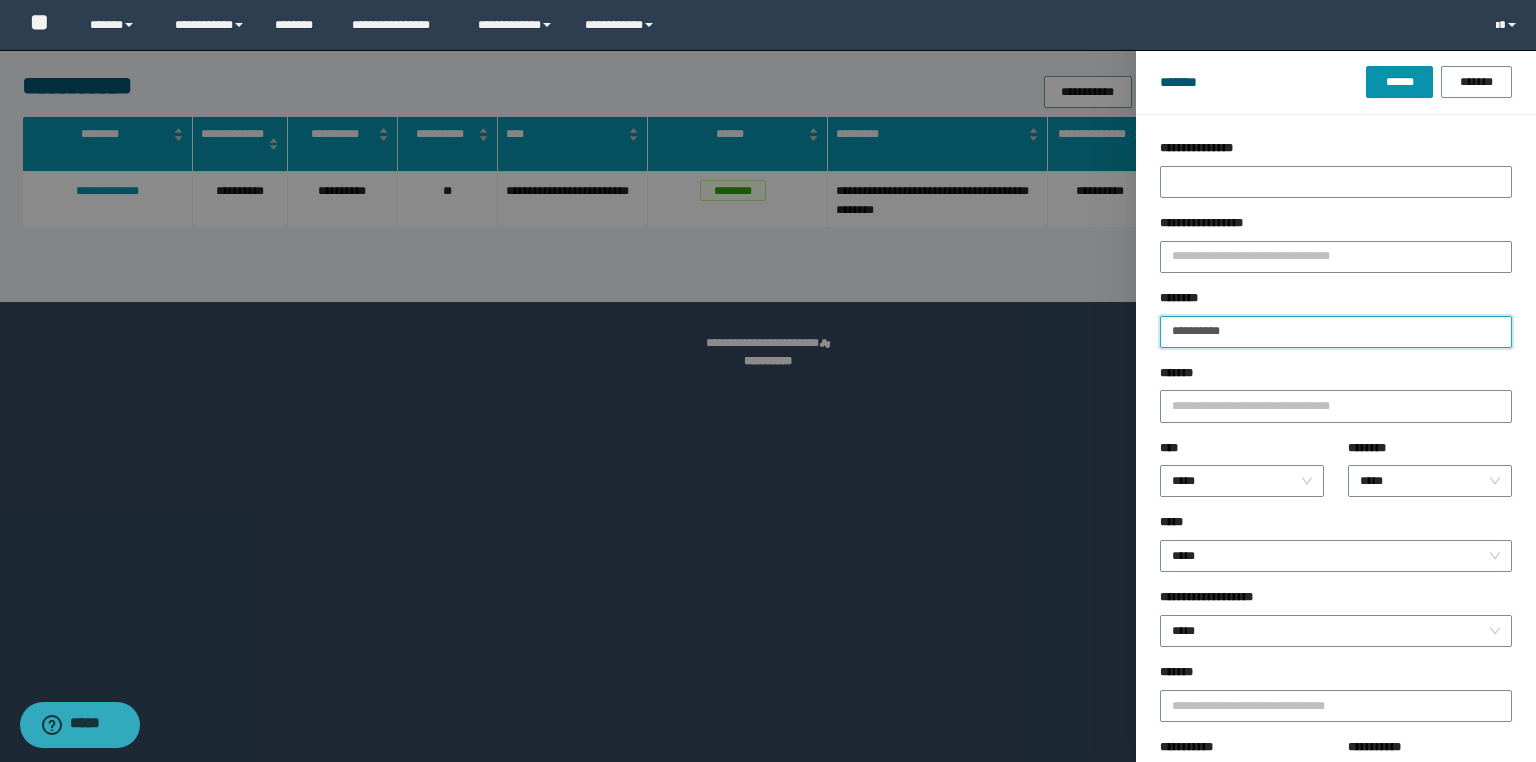 drag, startPoint x: 1281, startPoint y: 335, endPoint x: 1042, endPoint y: 338, distance: 239.01883 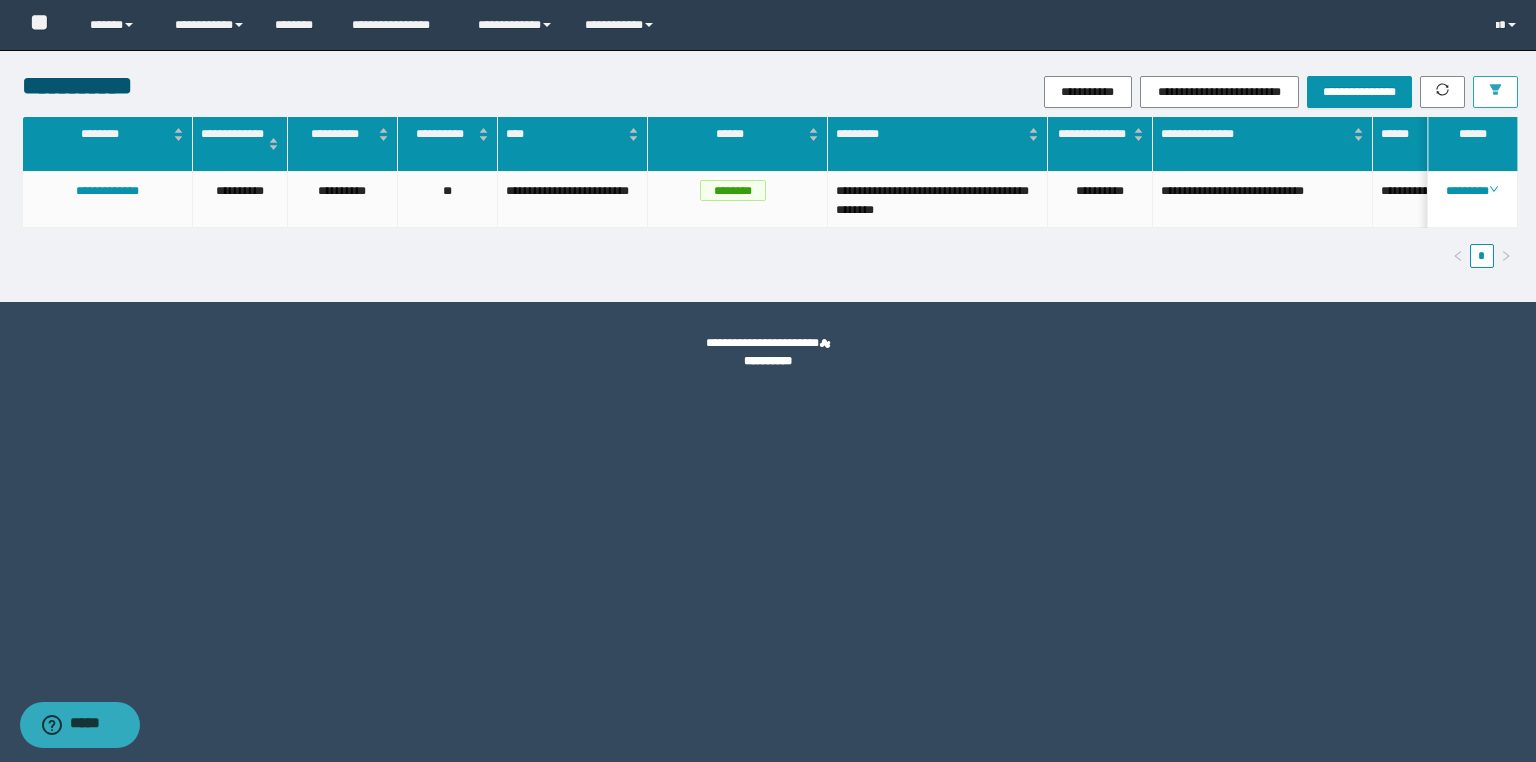 click at bounding box center (1495, 92) 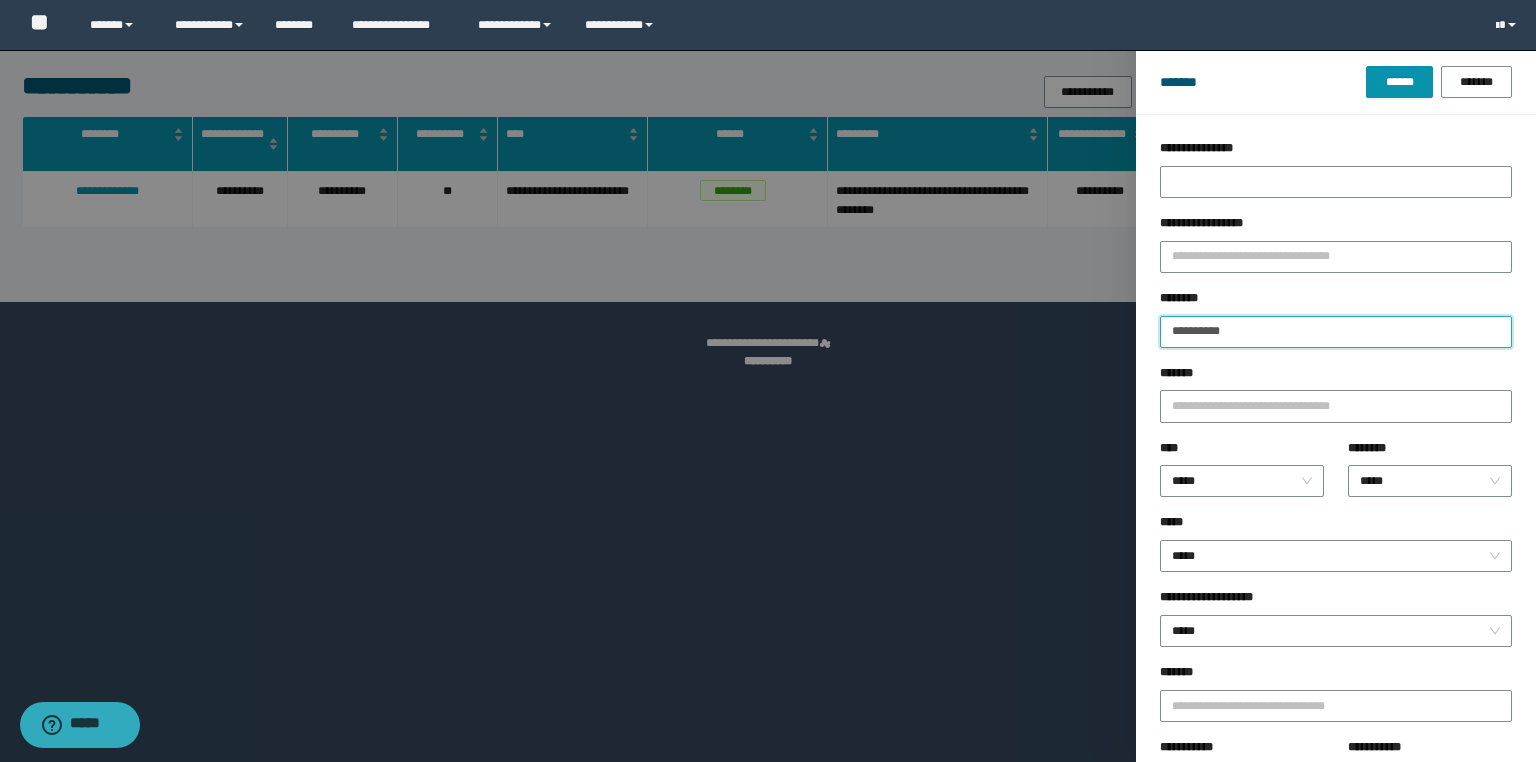 drag, startPoint x: 1257, startPoint y: 328, endPoint x: 927, endPoint y: 336, distance: 330.09695 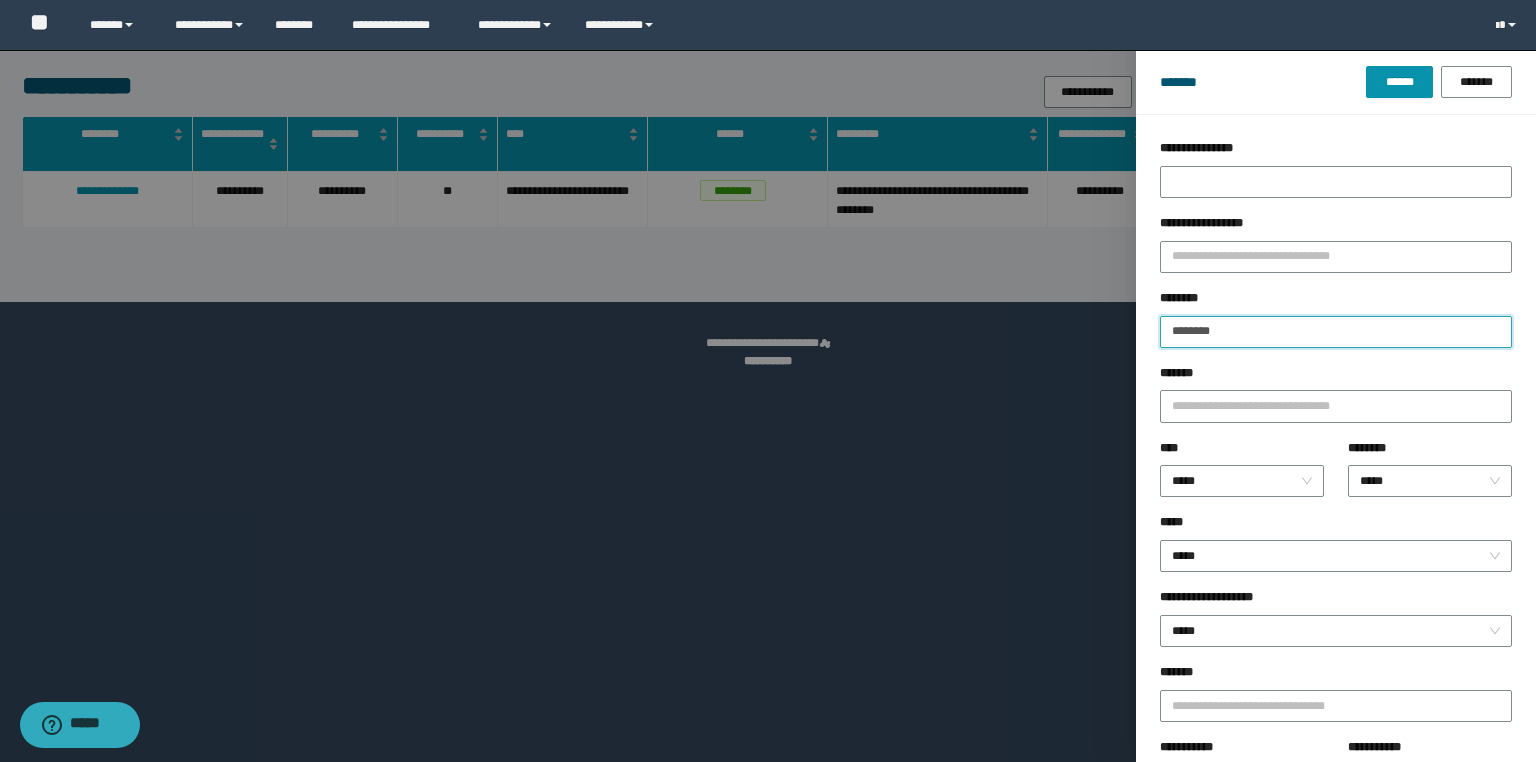 type on "********" 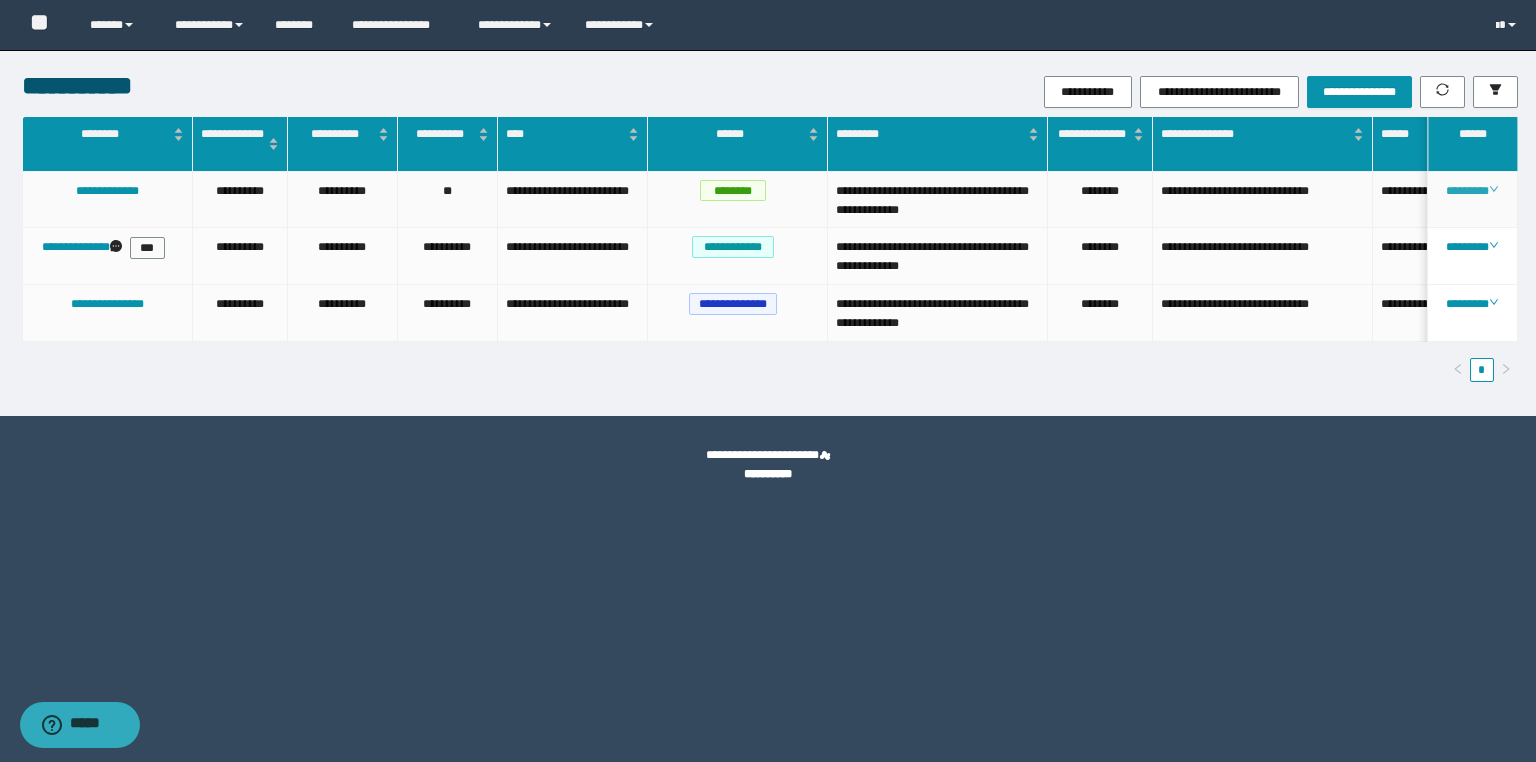 click on "********" at bounding box center (1472, 191) 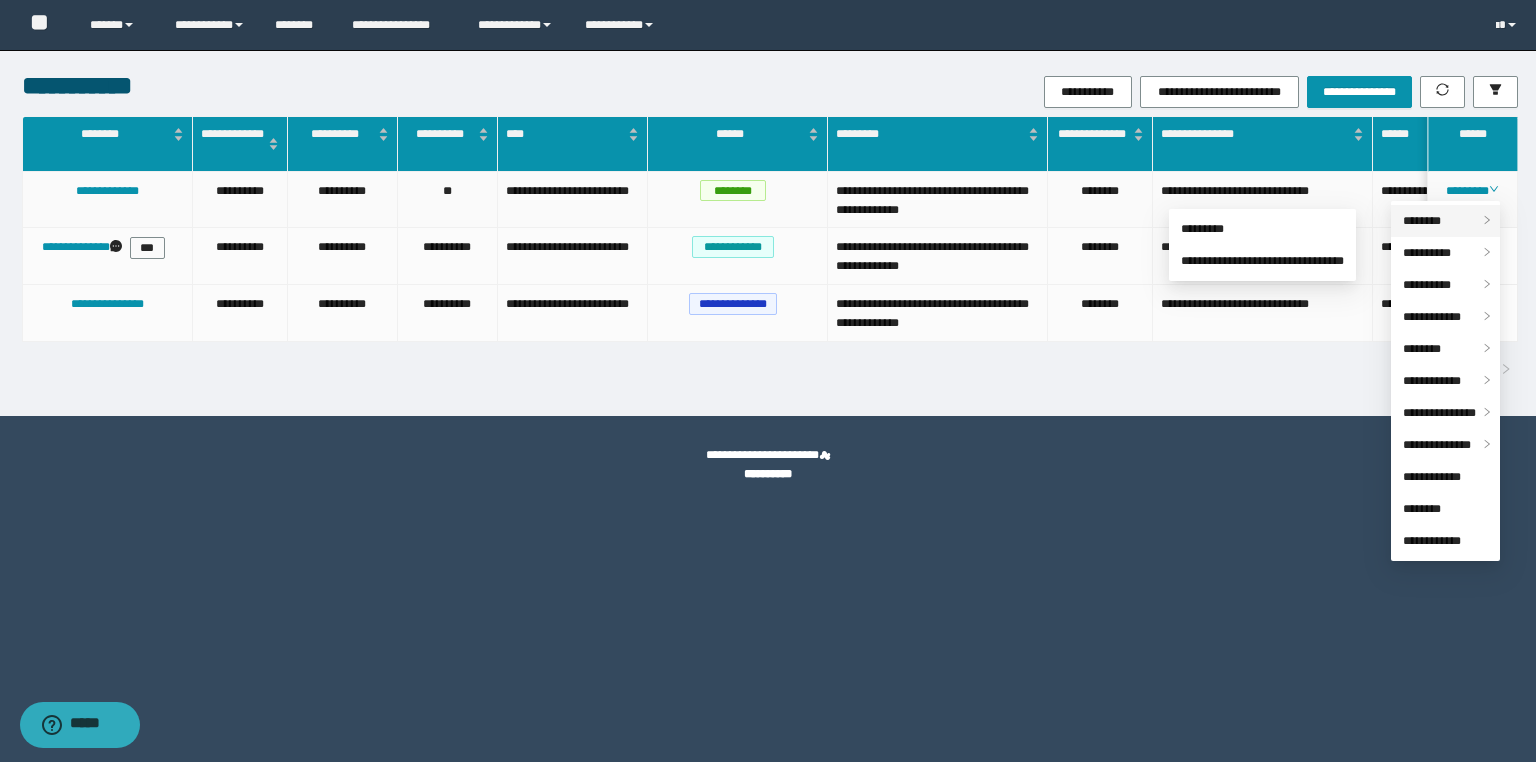 click on "********" at bounding box center (1422, 221) 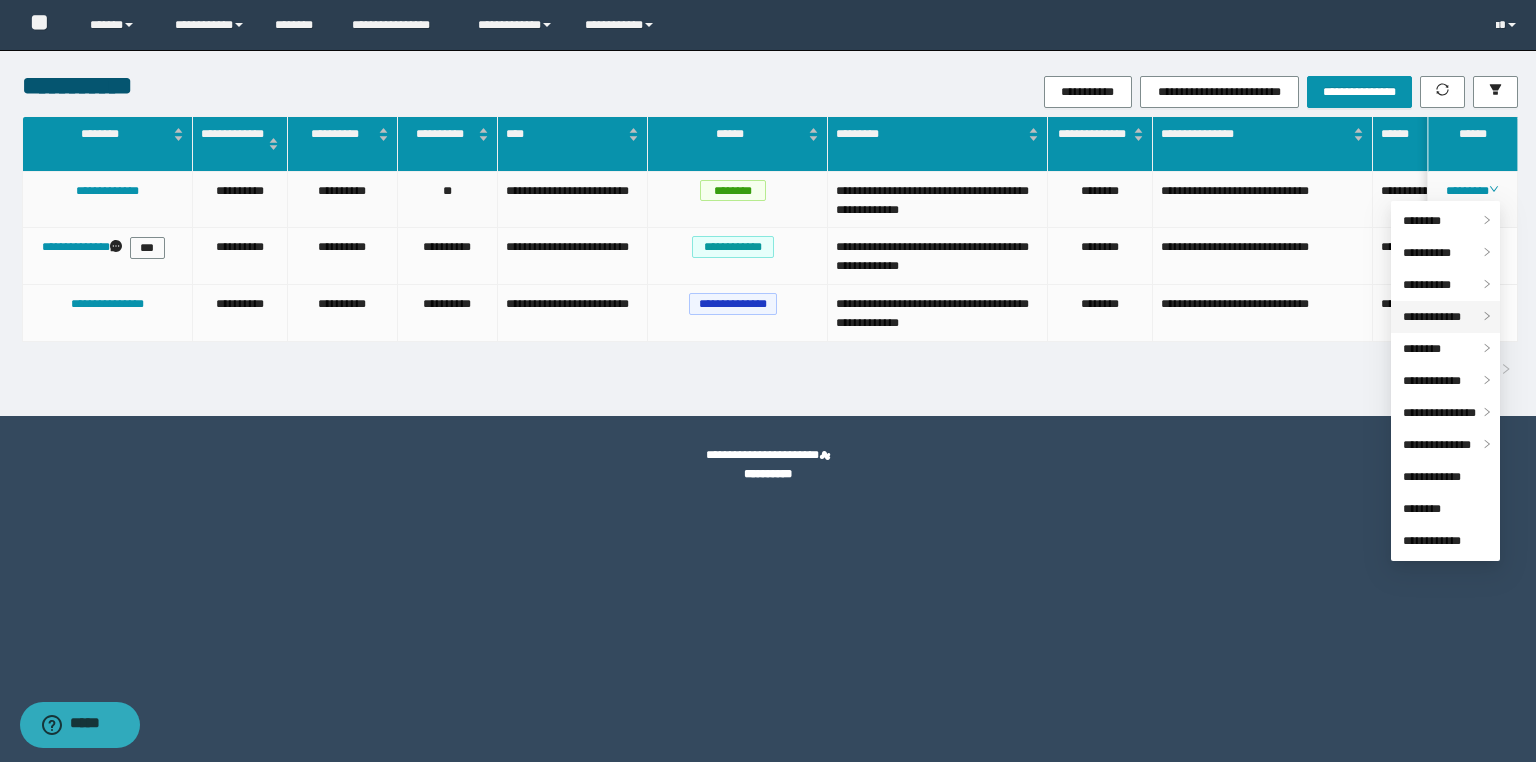click on "**********" at bounding box center (1432, 317) 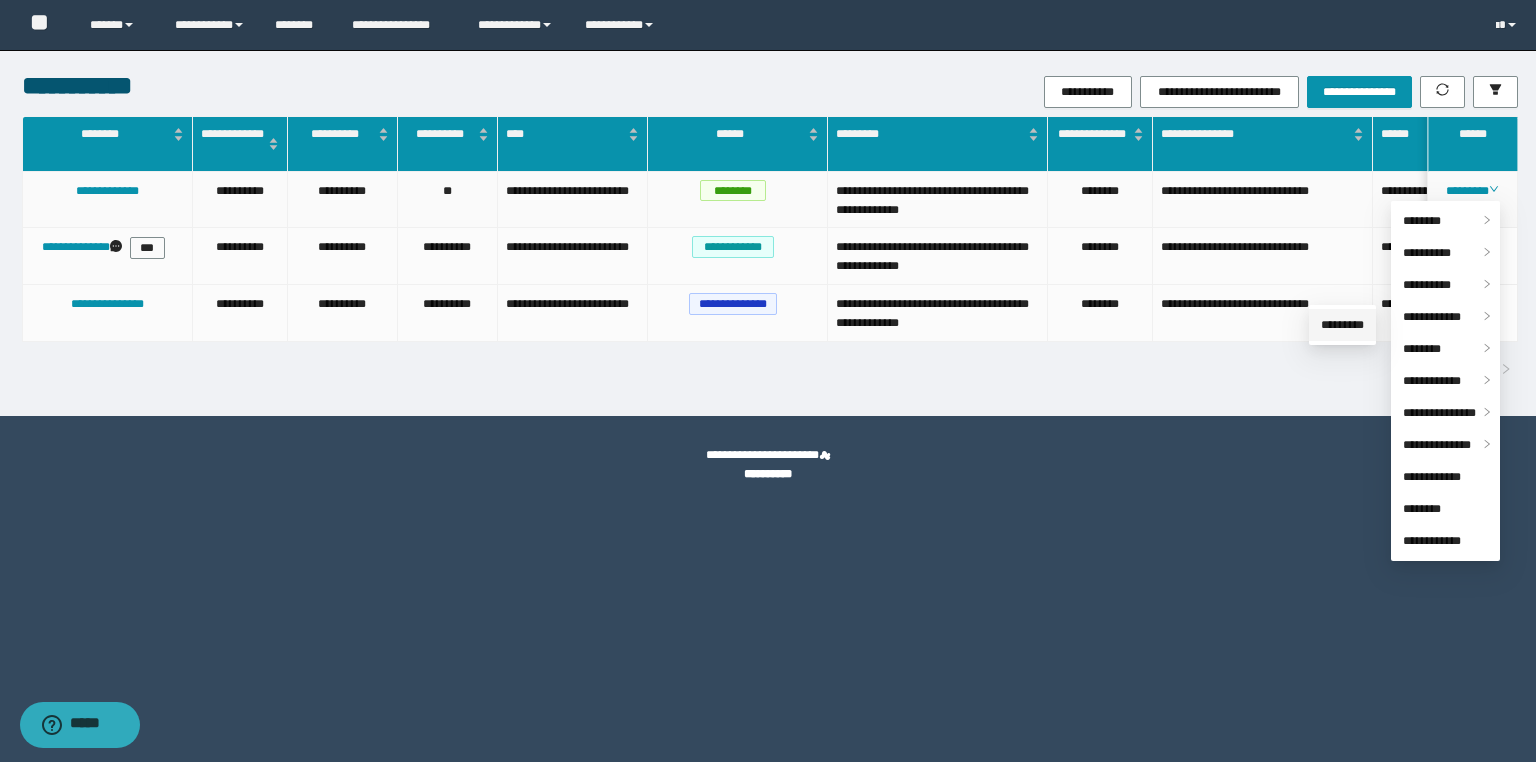 click on "*********" at bounding box center (1342, 325) 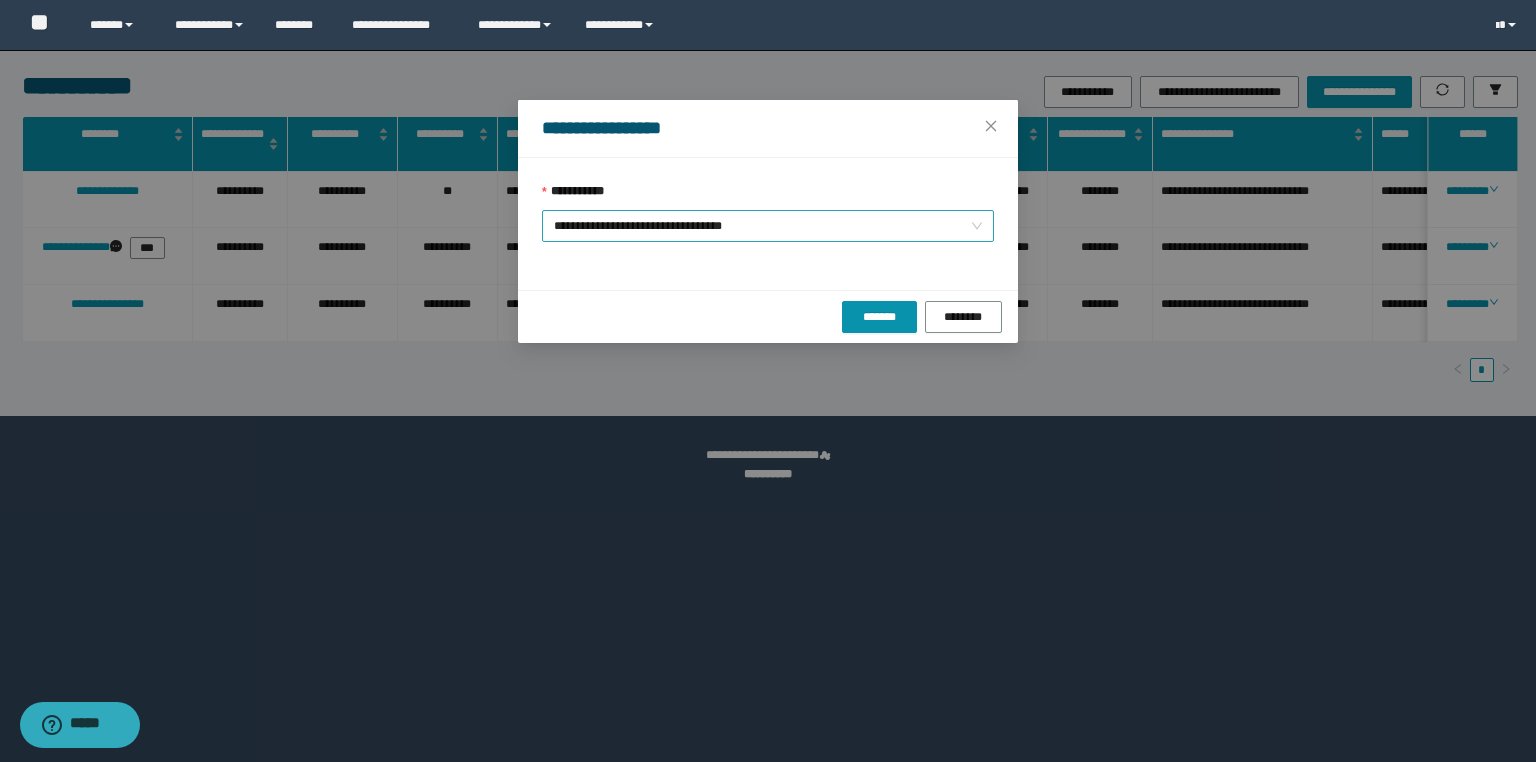 click on "**********" at bounding box center [768, 226] 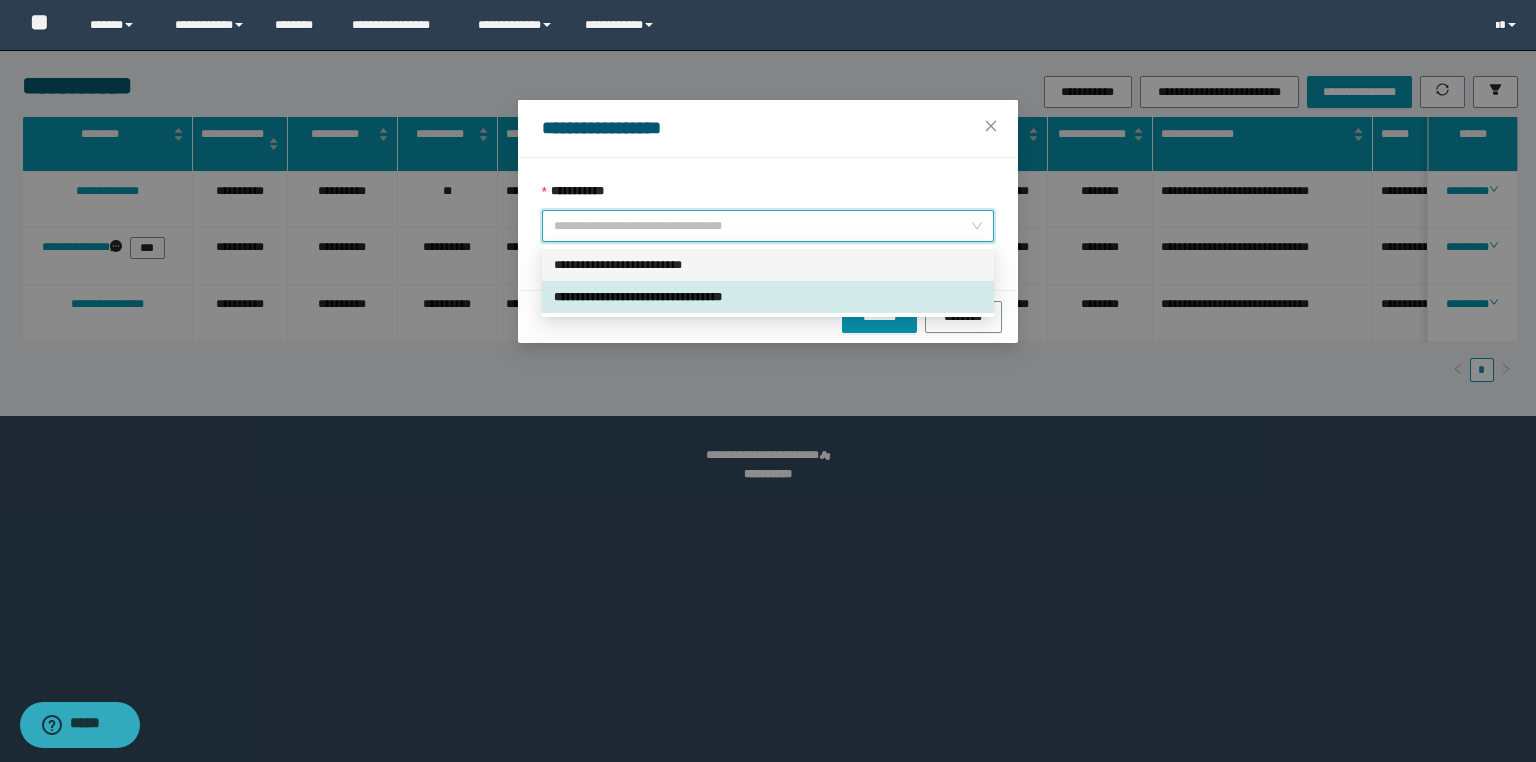 click on "**********" at bounding box center [768, 265] 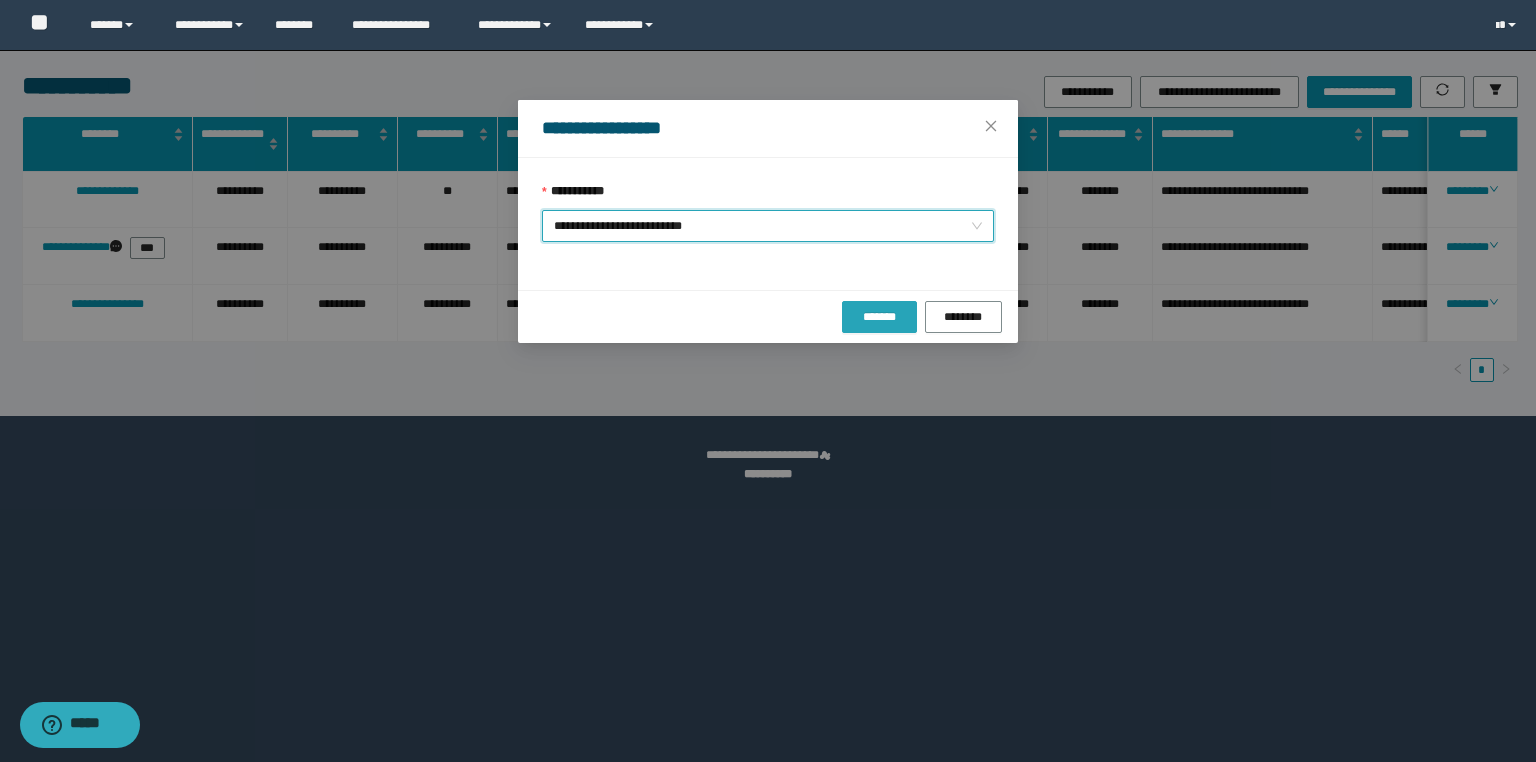click on "*******" at bounding box center [879, 317] 